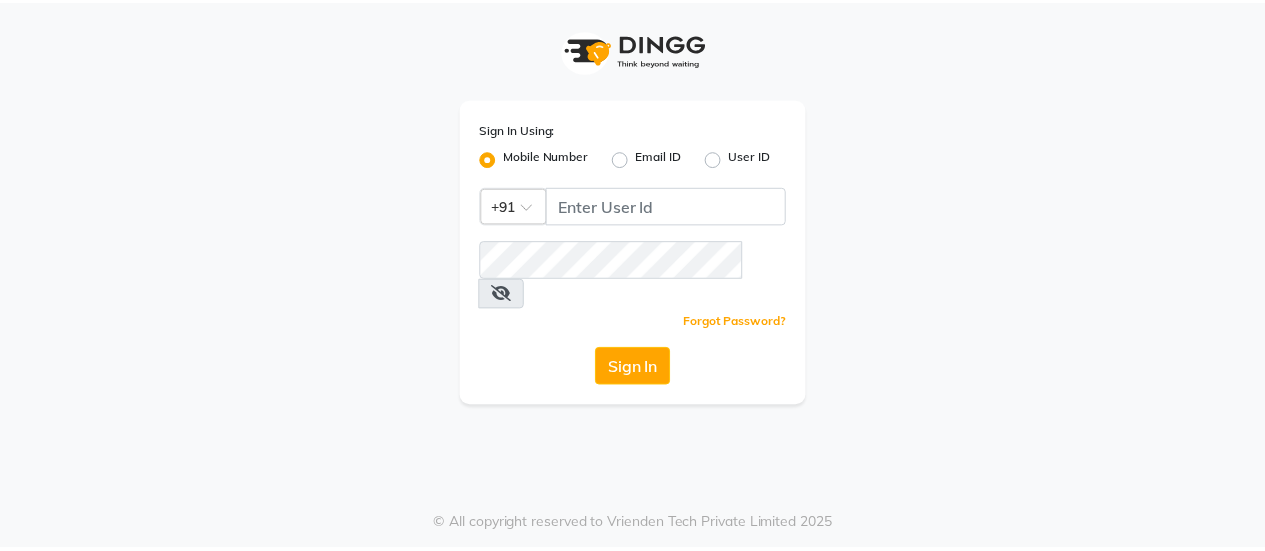 scroll, scrollTop: 0, scrollLeft: 0, axis: both 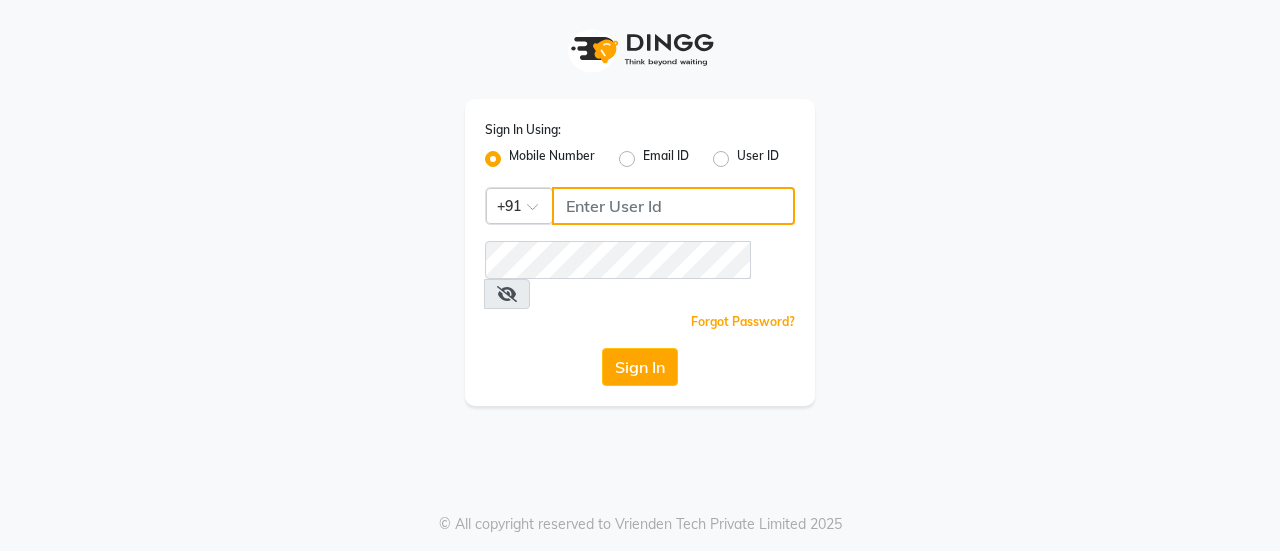 click 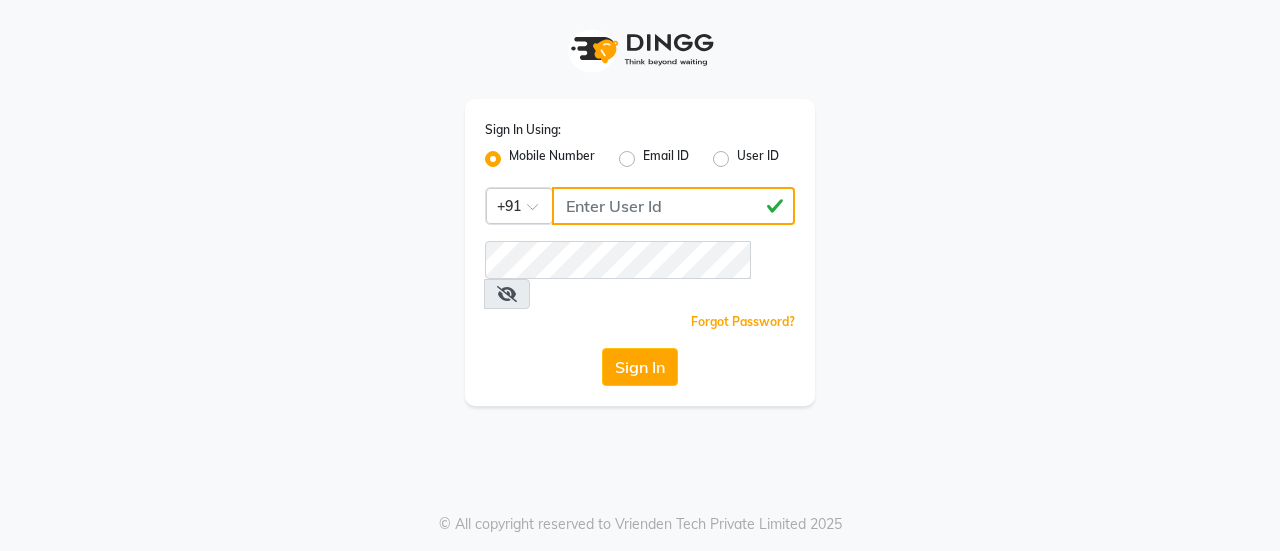 type on "[PHONE]" 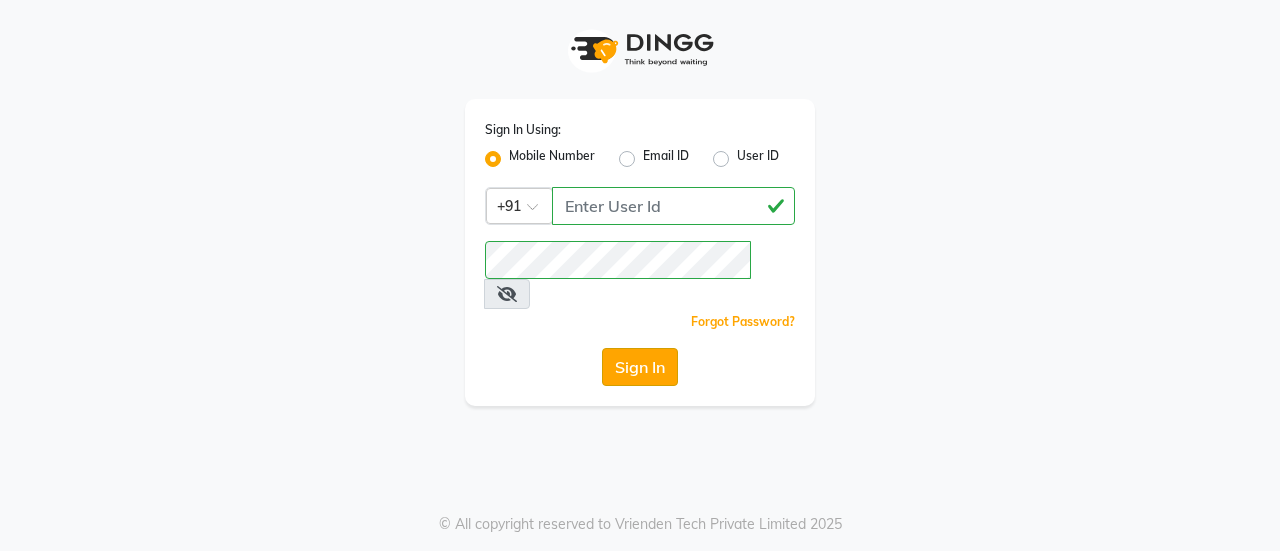 click on "Sign In" 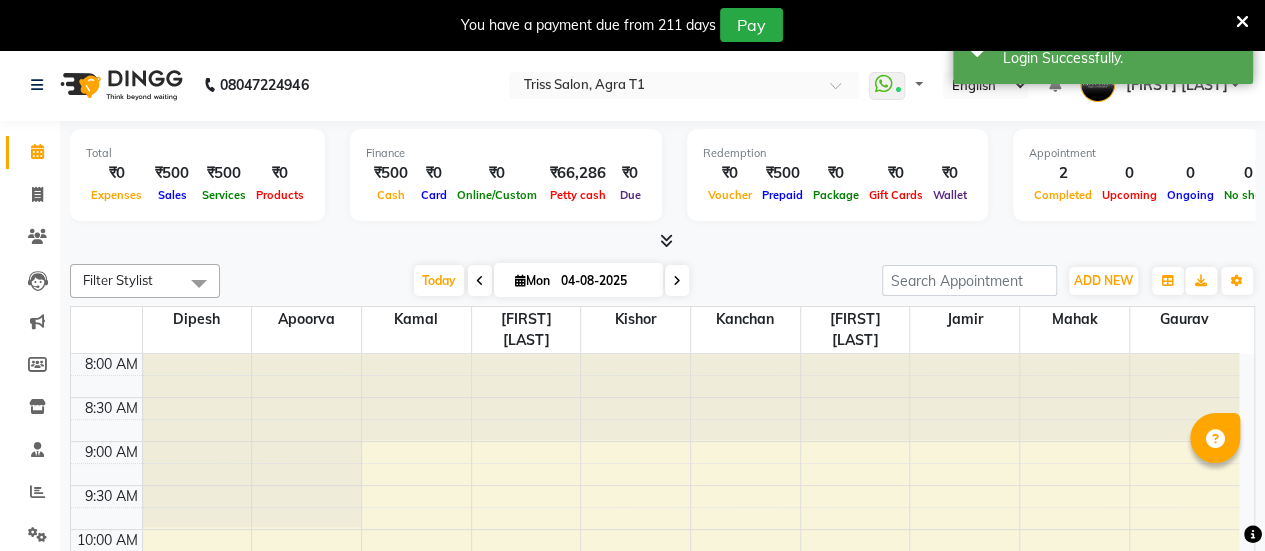 scroll, scrollTop: 0, scrollLeft: 0, axis: both 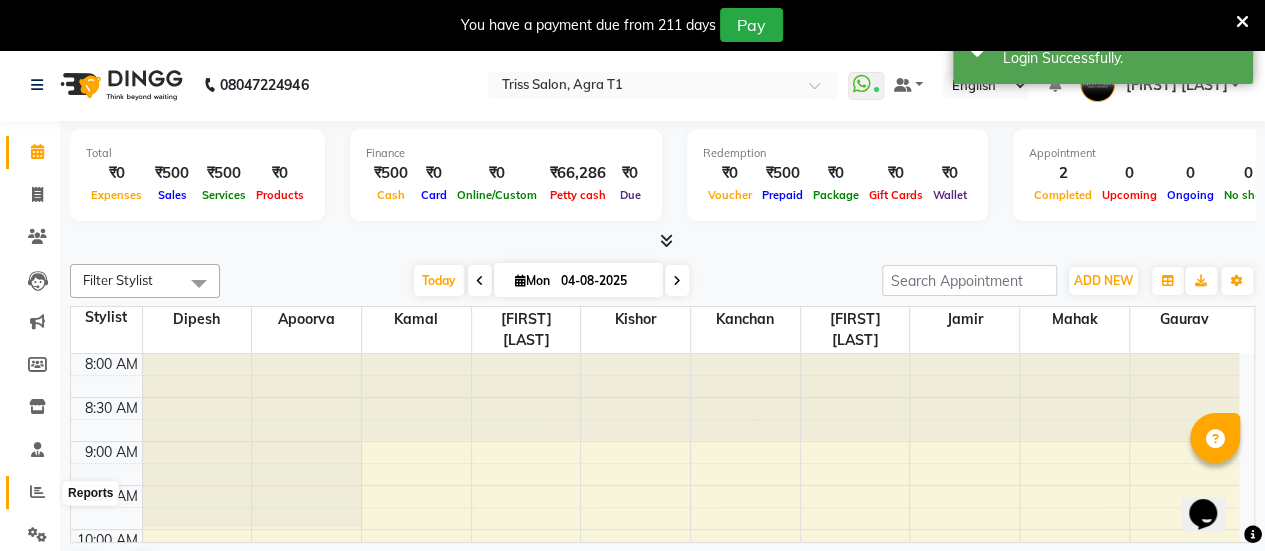 click 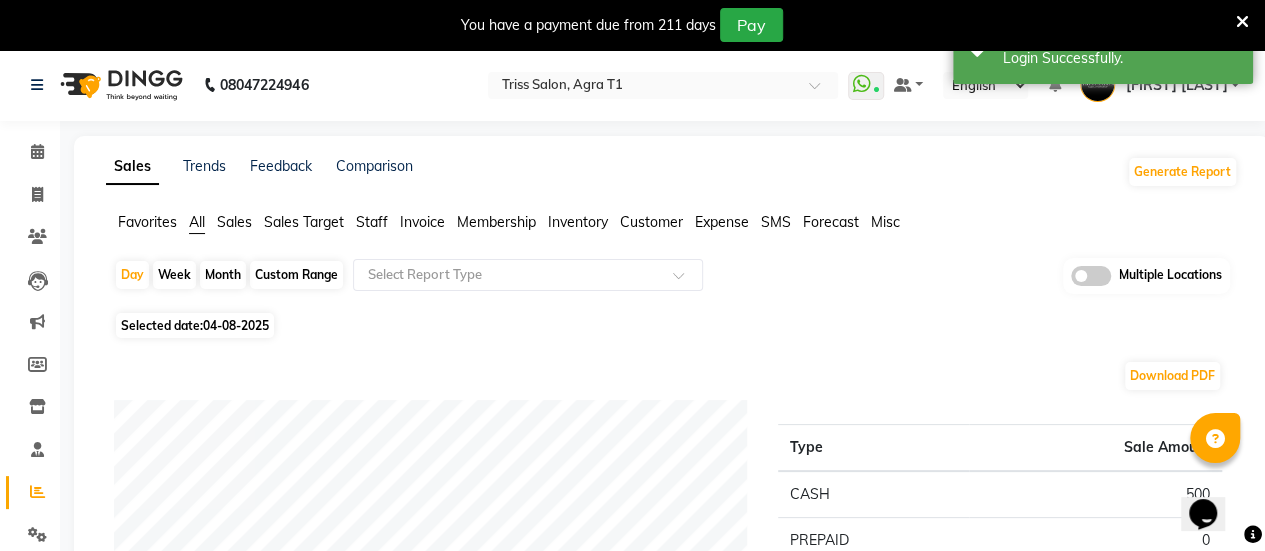 click on "Sales" 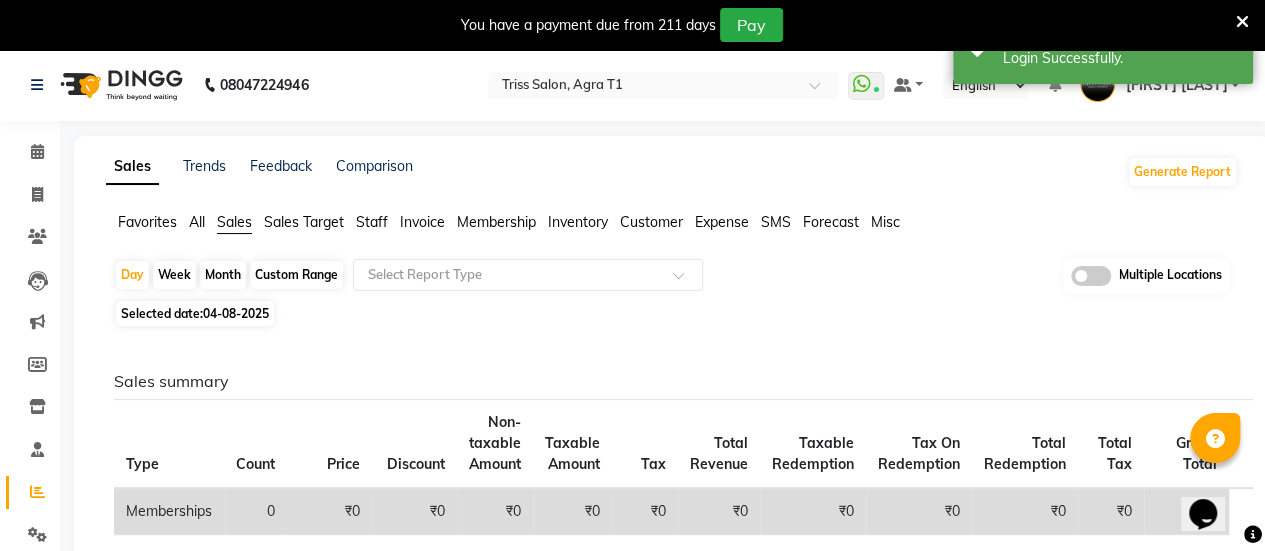 click on "Month" 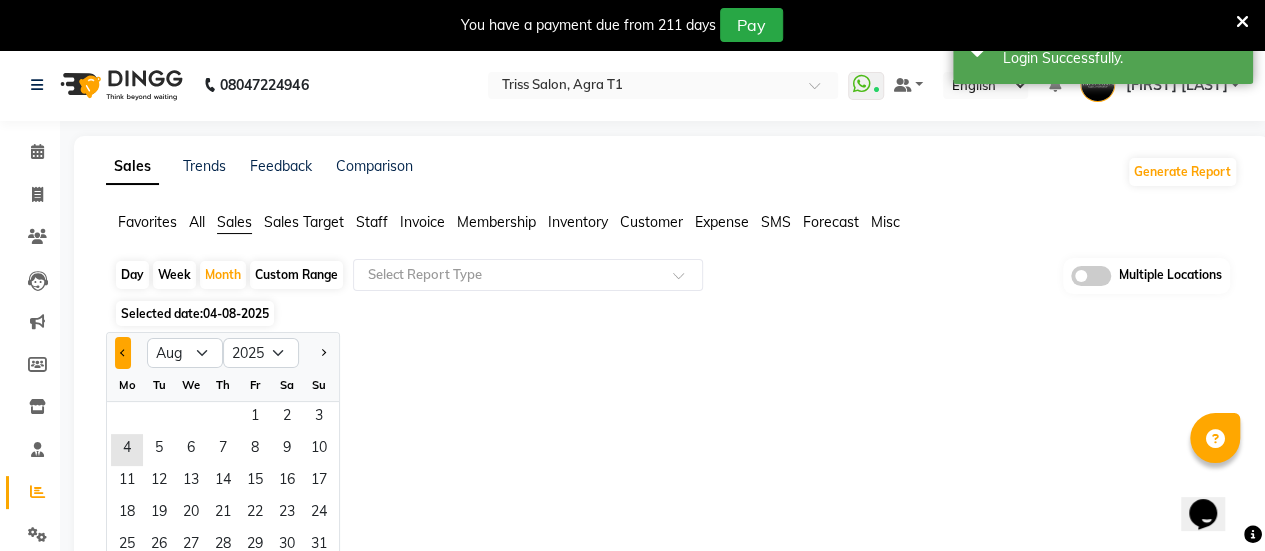 click 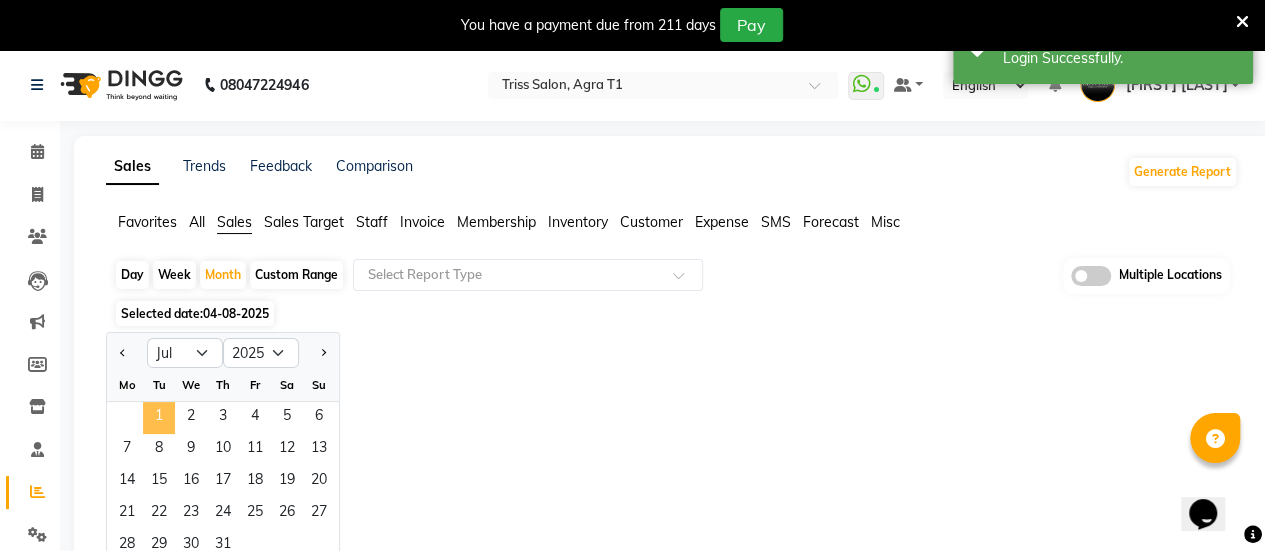 click on "1" 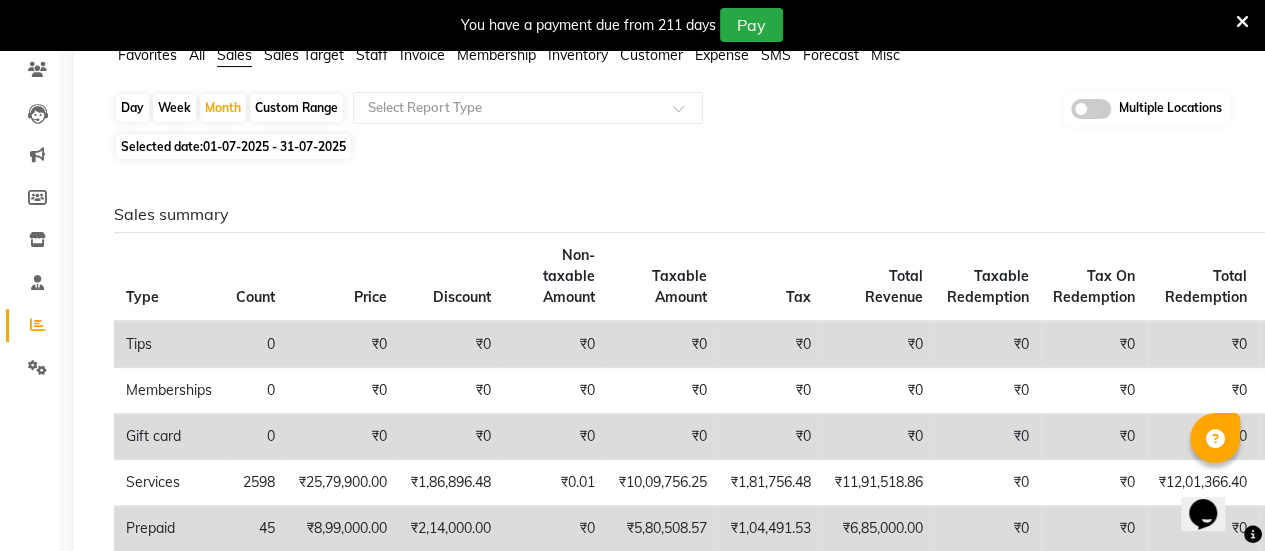 scroll, scrollTop: 0, scrollLeft: 0, axis: both 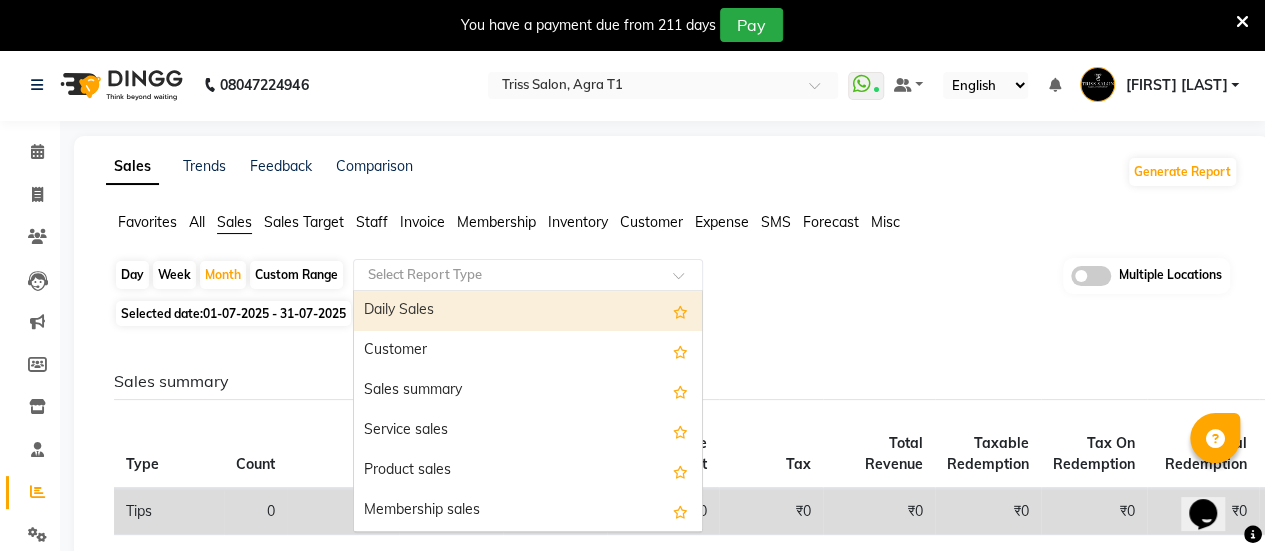 click 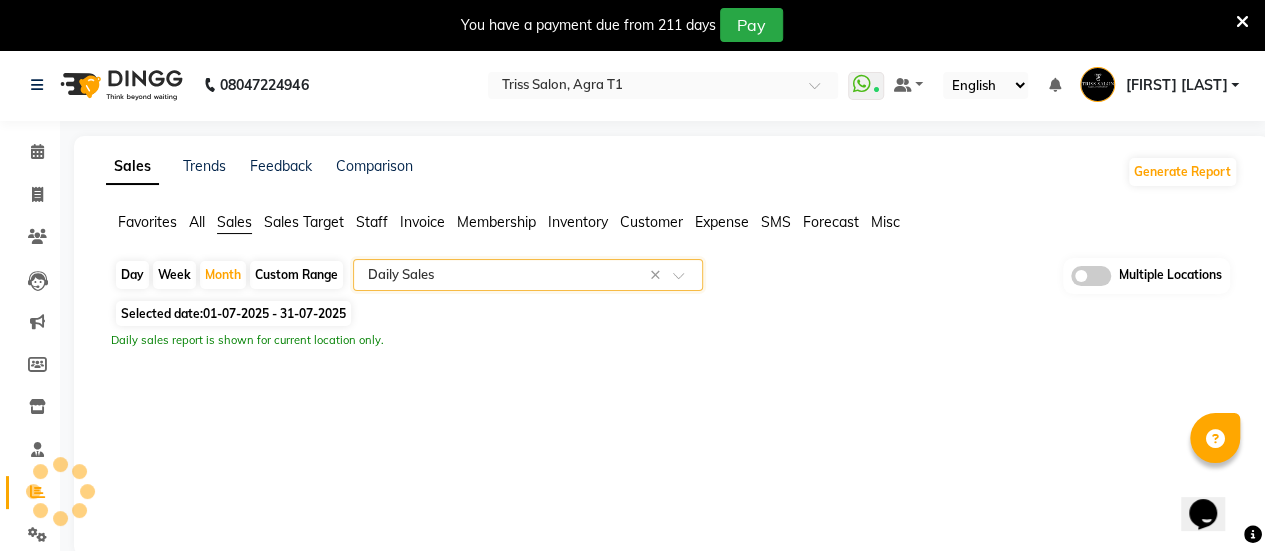 select on "full_report" 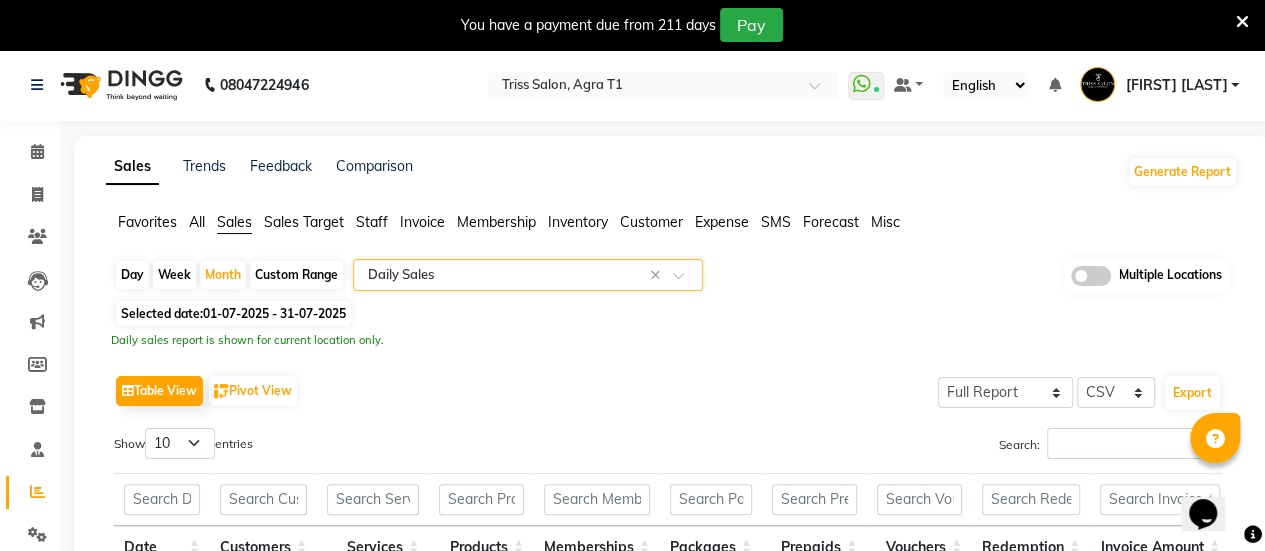 scroll, scrollTop: 566, scrollLeft: 0, axis: vertical 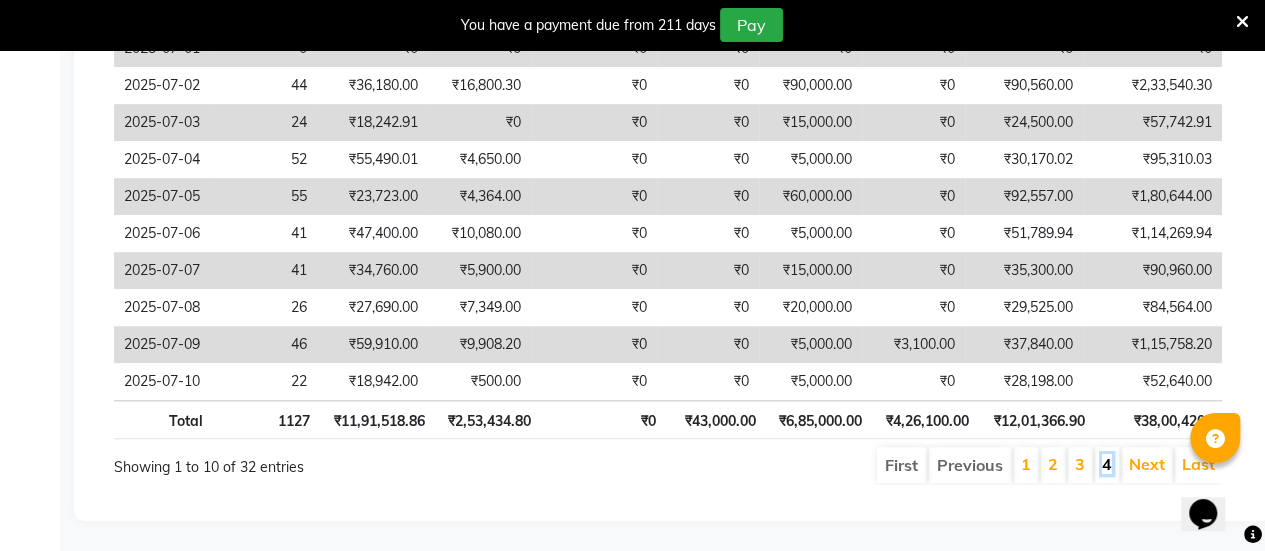 click on "4" at bounding box center [1107, 464] 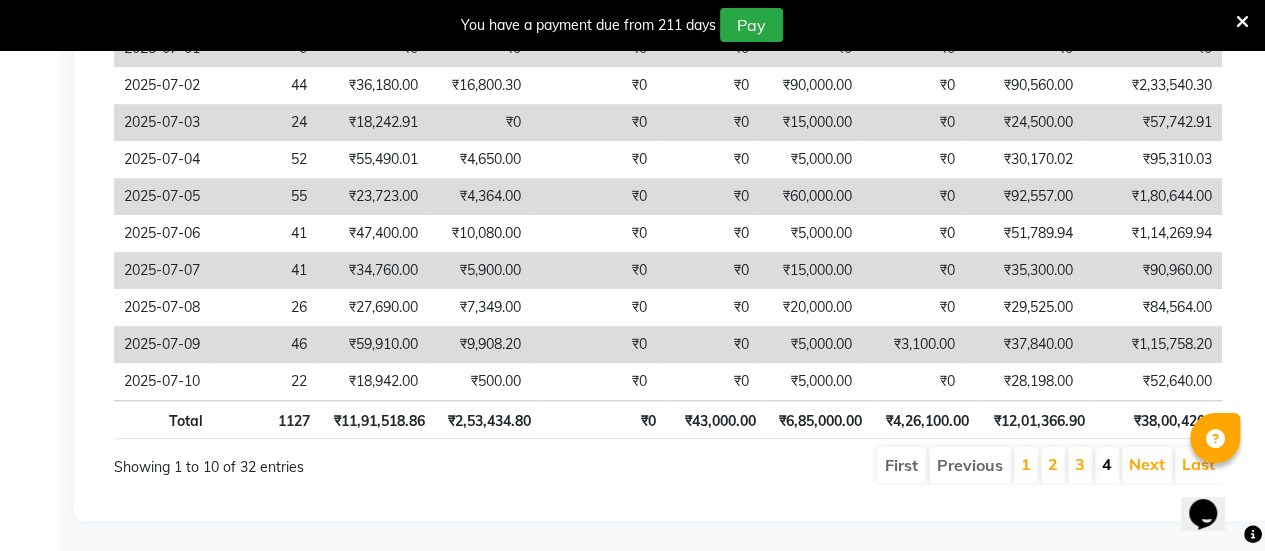 scroll, scrollTop: 270, scrollLeft: 0, axis: vertical 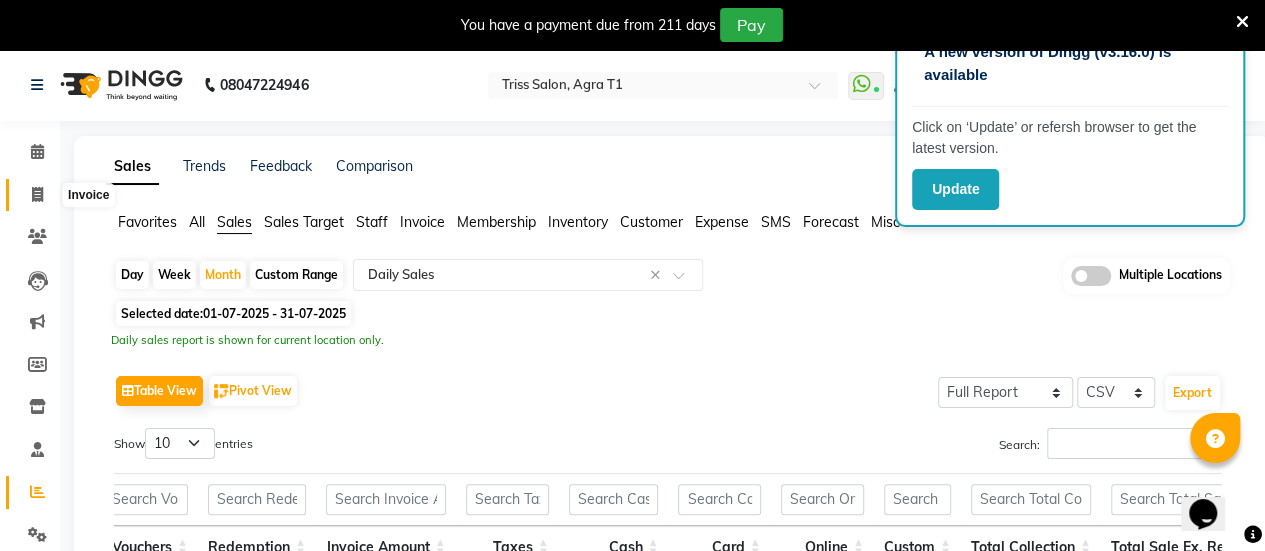 click 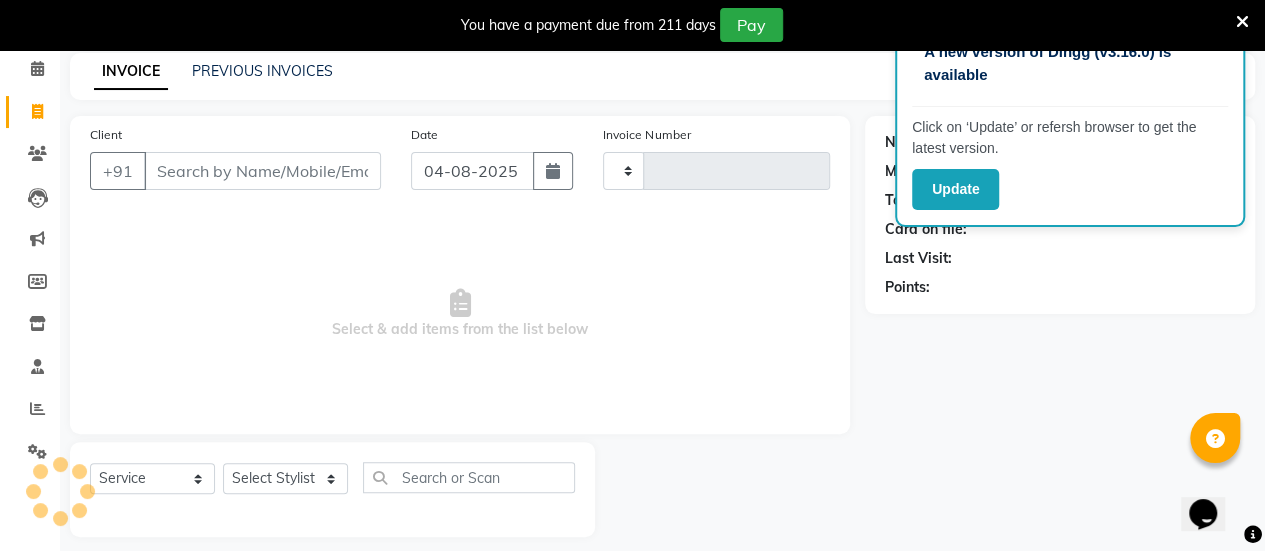 type on "5454" 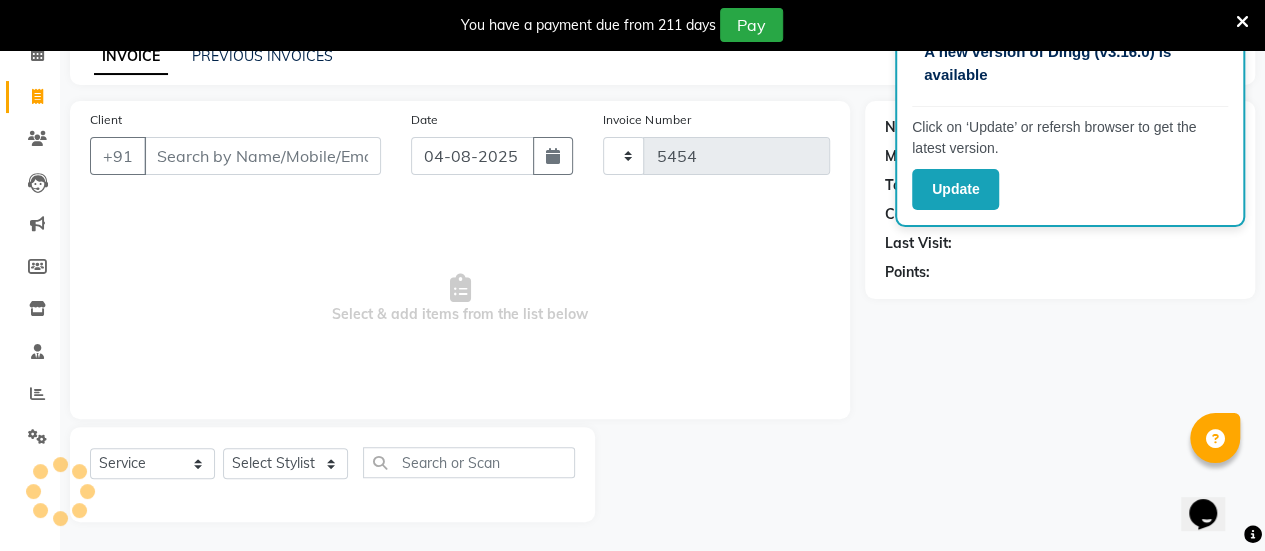 select on "4300" 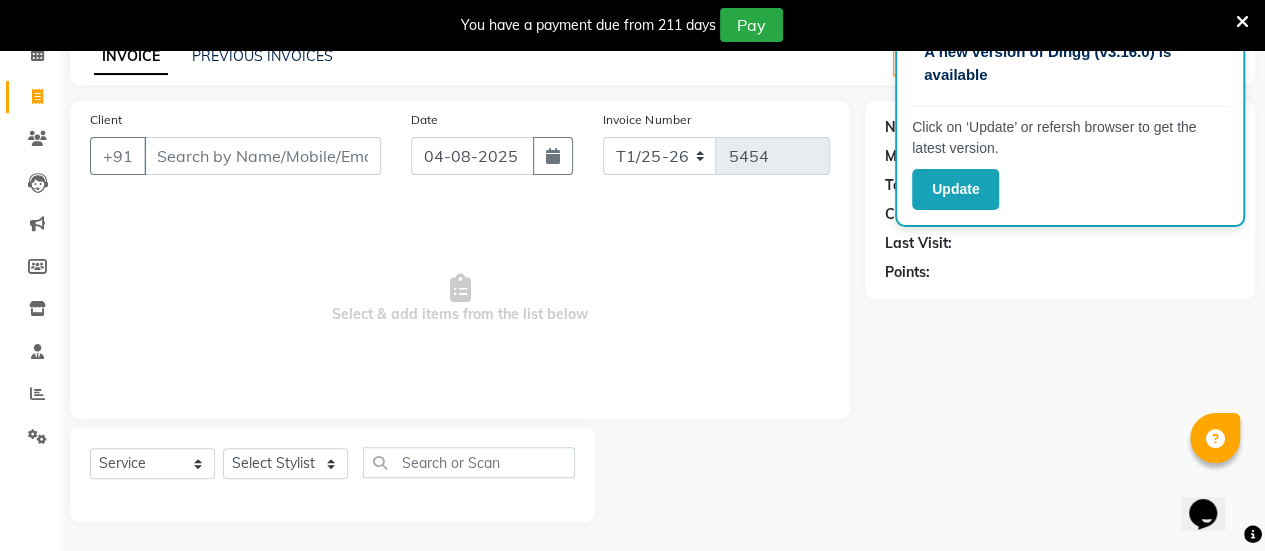 click on "PREVIOUS INVOICES" 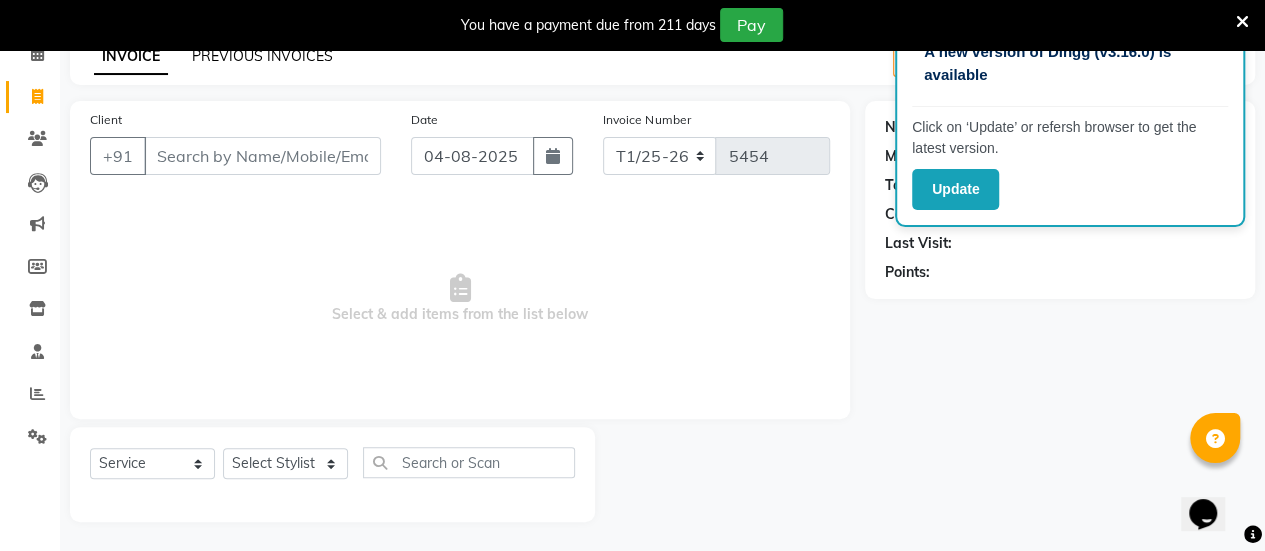 click on "PREVIOUS INVOICES" 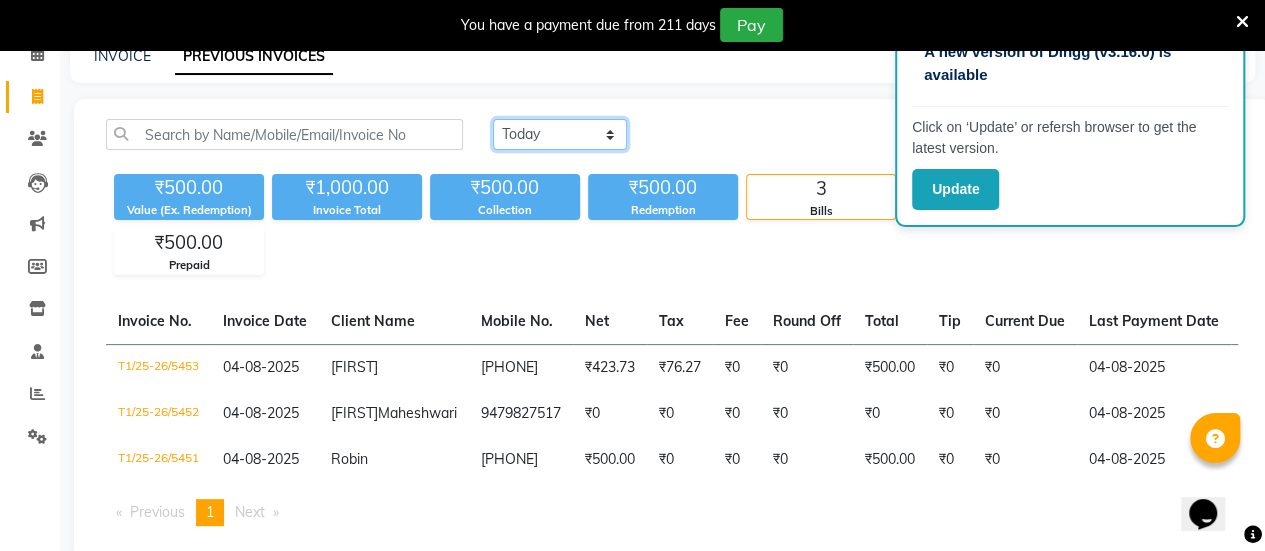 click on "Today Yesterday Custom Range" 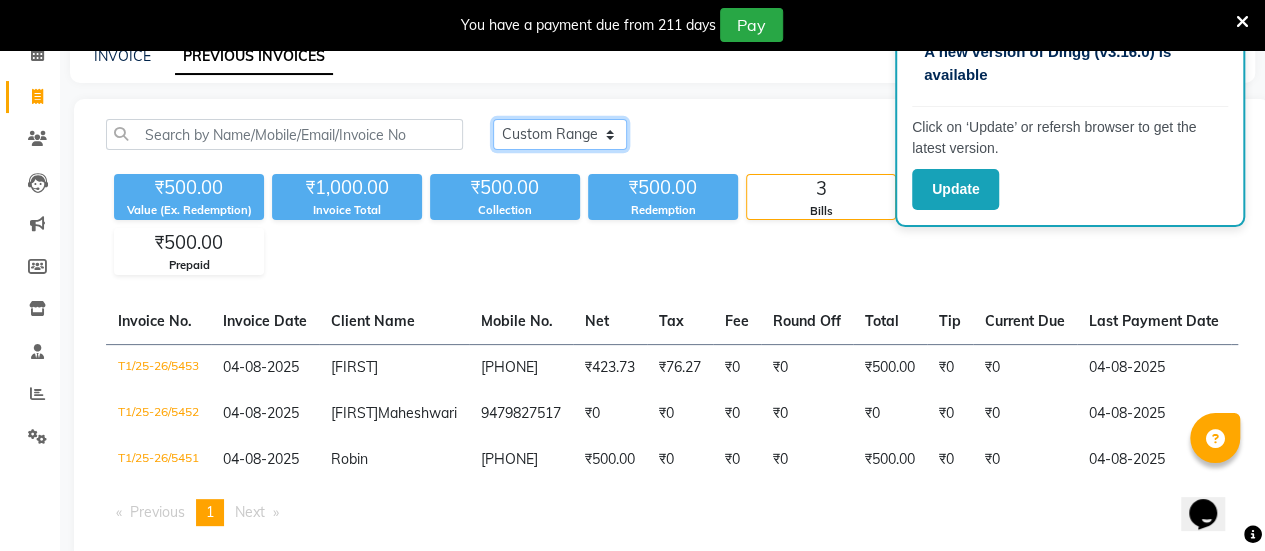 click on "Today Yesterday Custom Range" 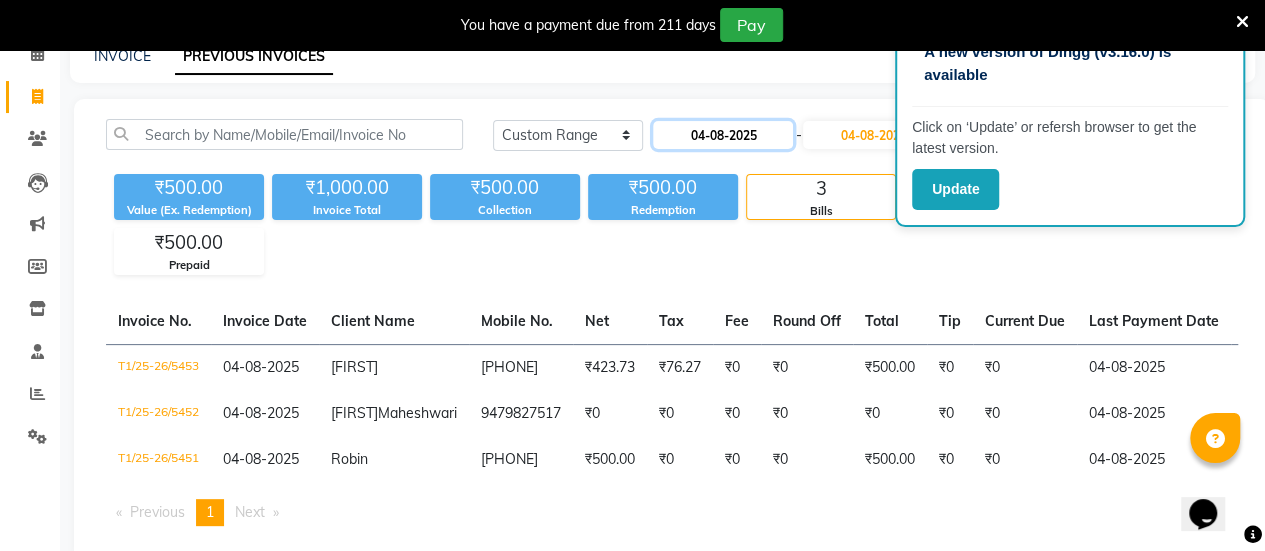 click on "04-08-2025" 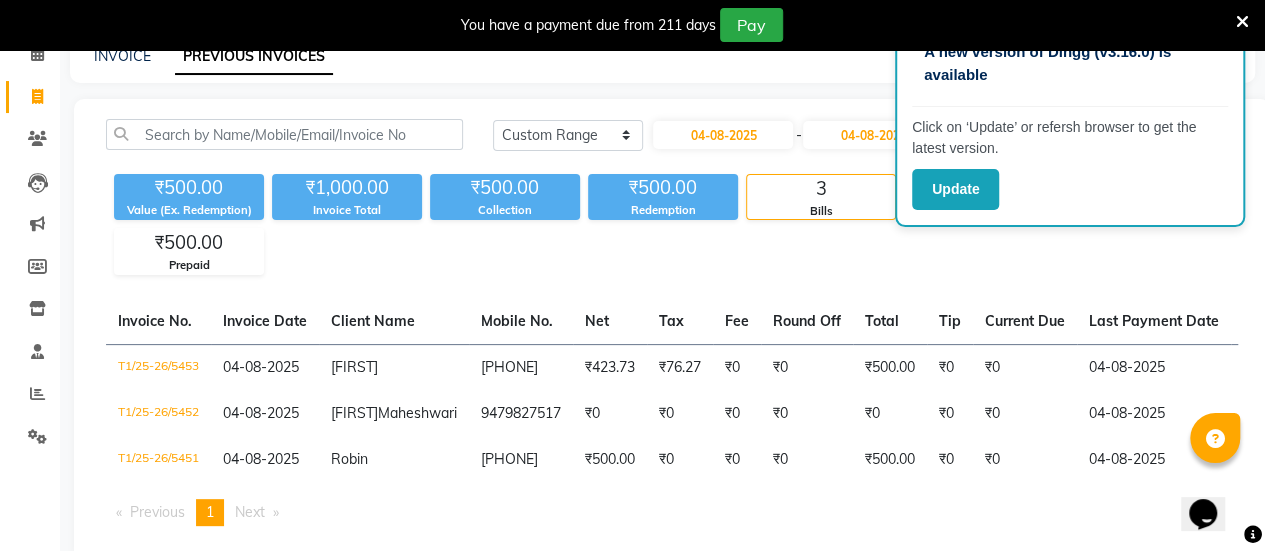 select on "8" 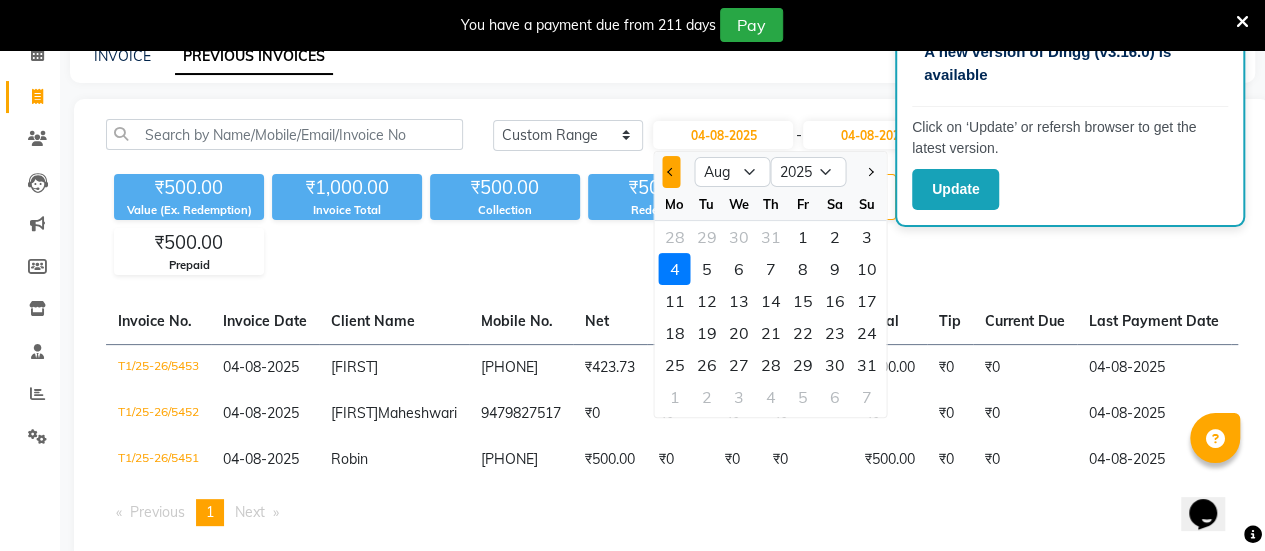 click 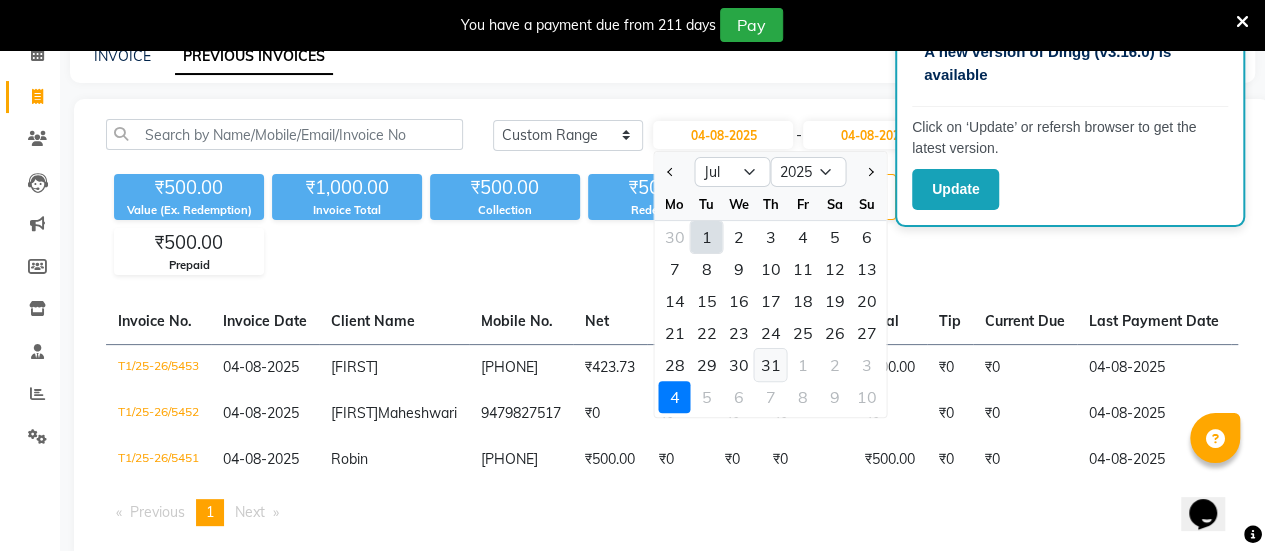 click on "31" 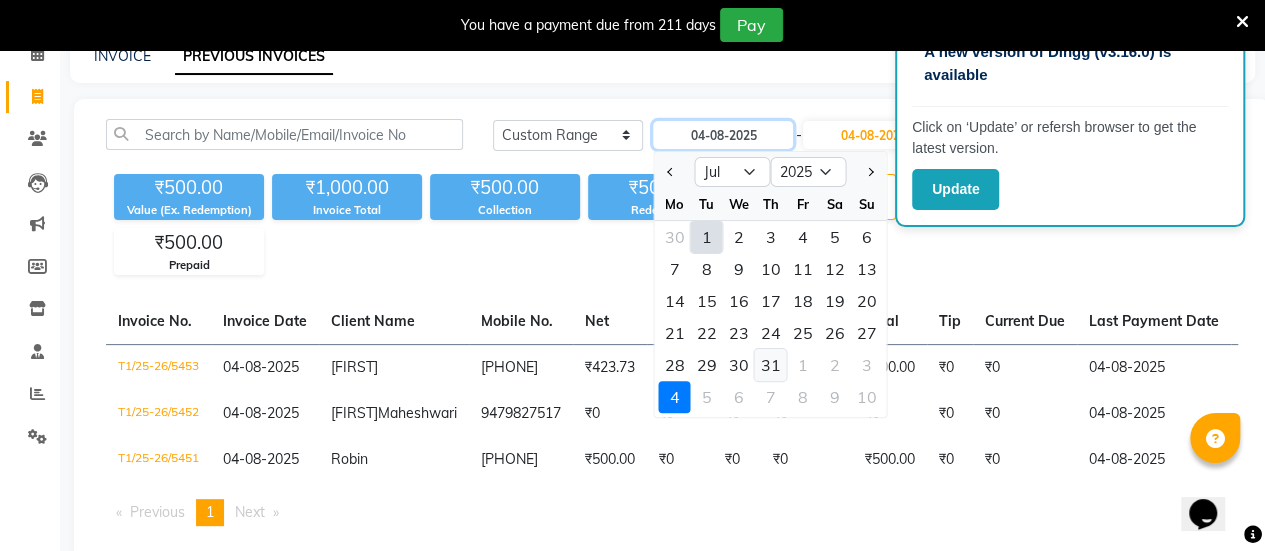 type on "31-07-2025" 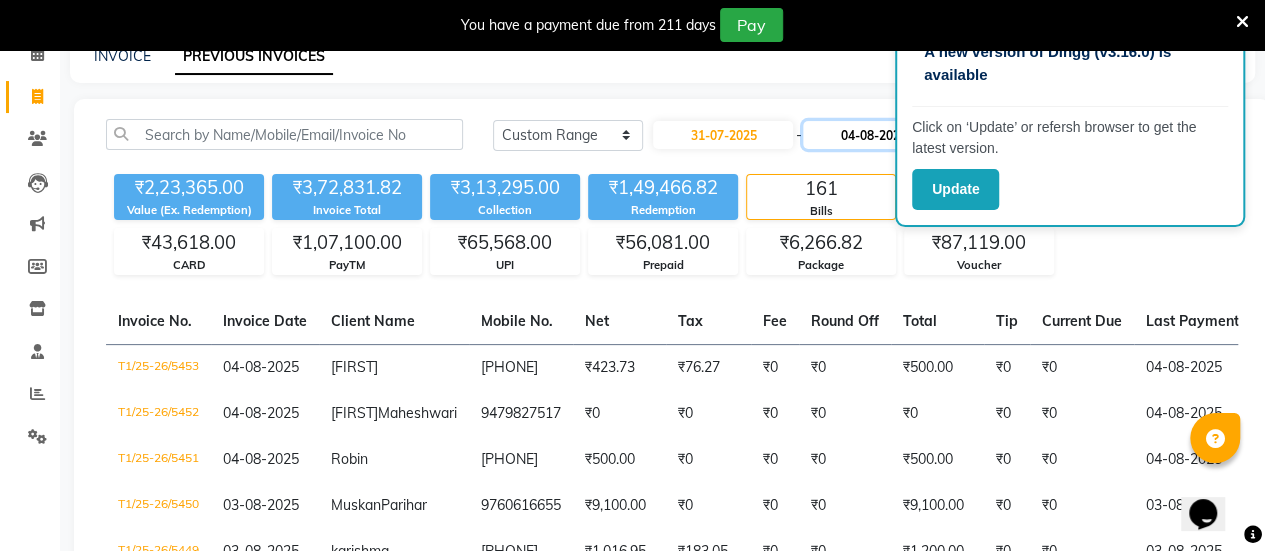 click on "04-08-2025" 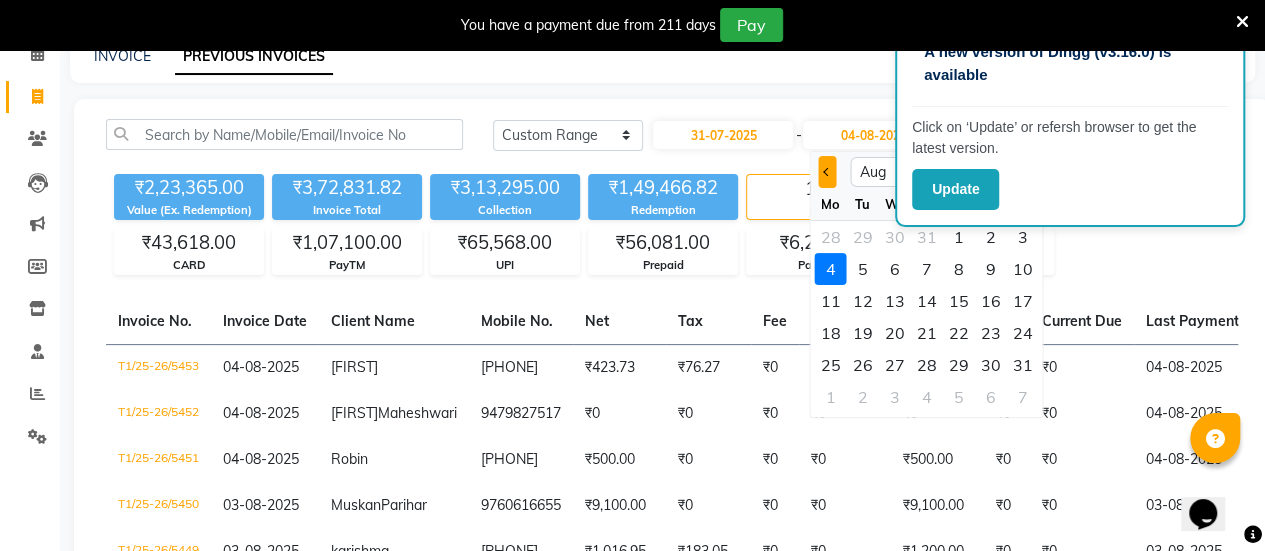 click 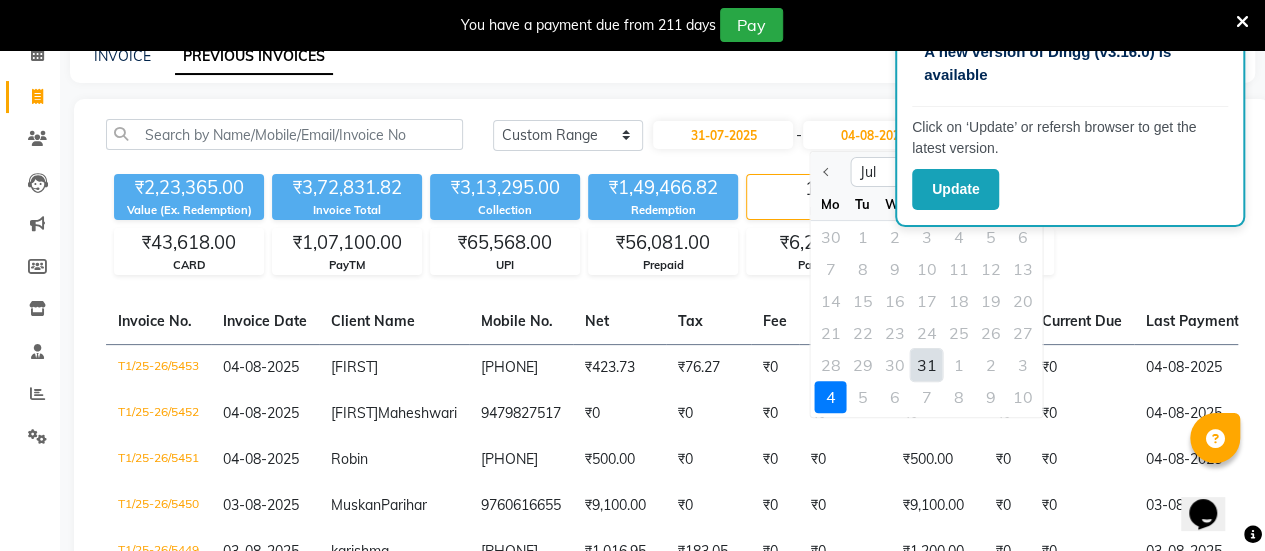 click on "31" 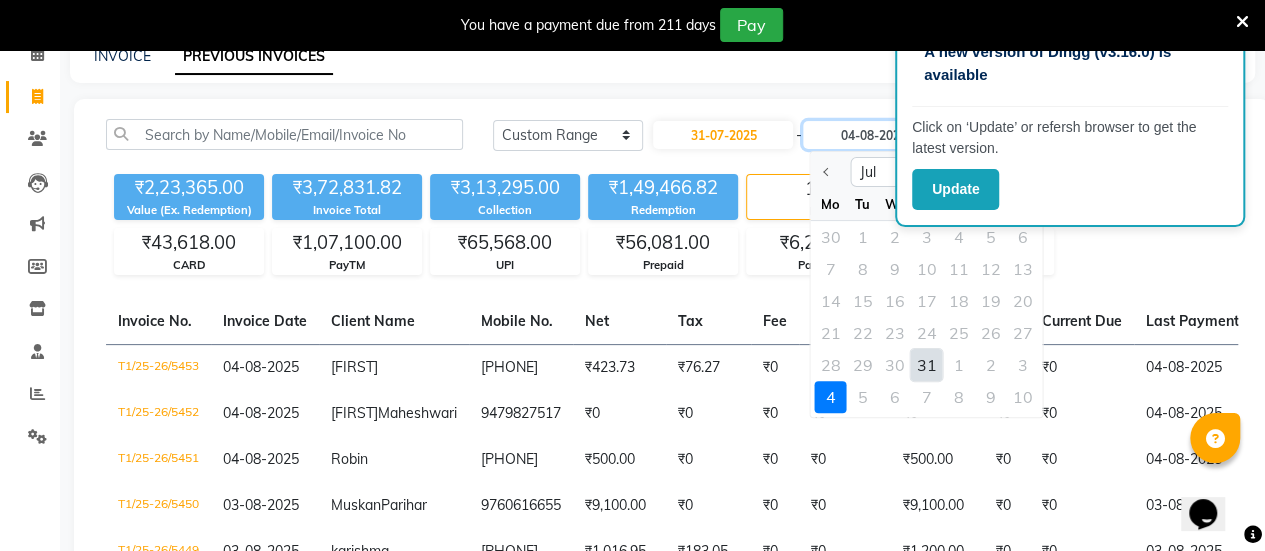 type on "31-07-2025" 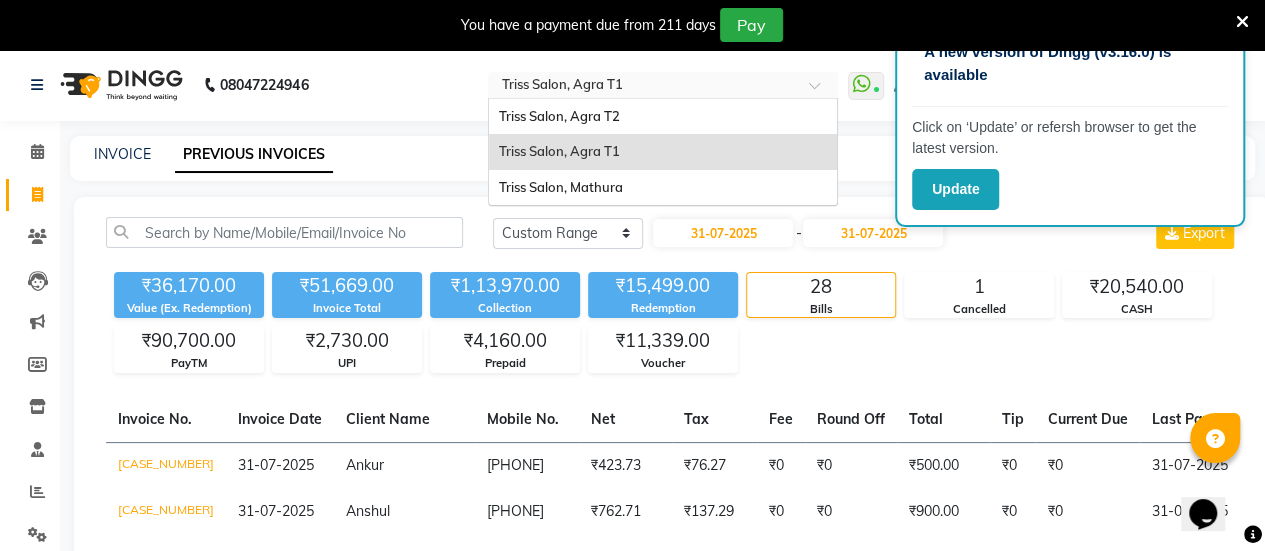 click at bounding box center (643, 87) 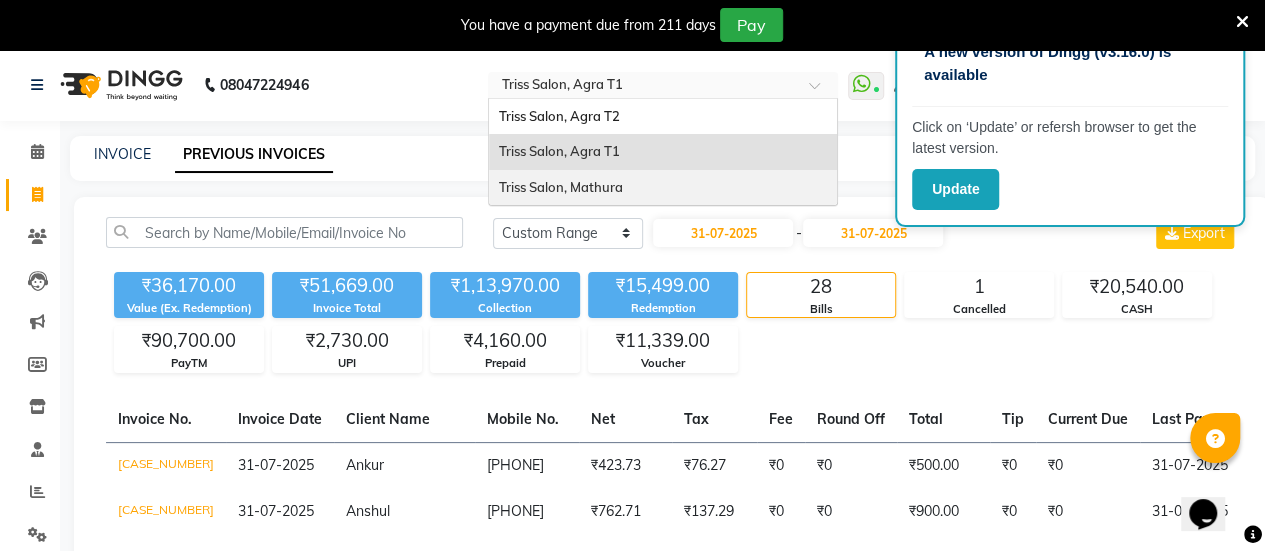 click on "Triss Salon, Mathura" at bounding box center [561, 187] 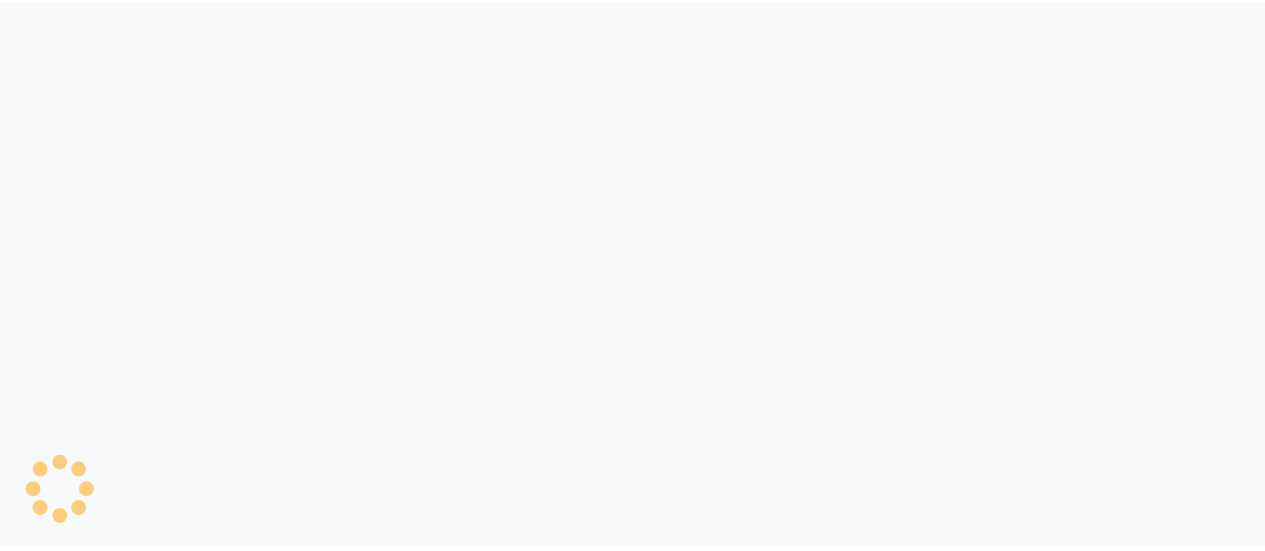 scroll, scrollTop: 0, scrollLeft: 0, axis: both 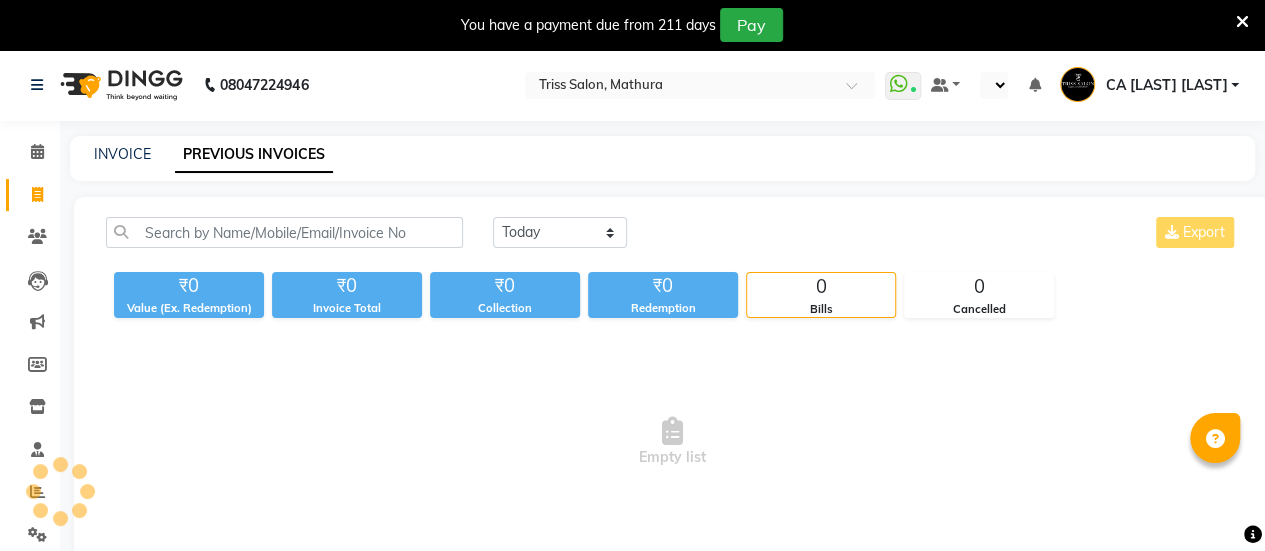select on "en" 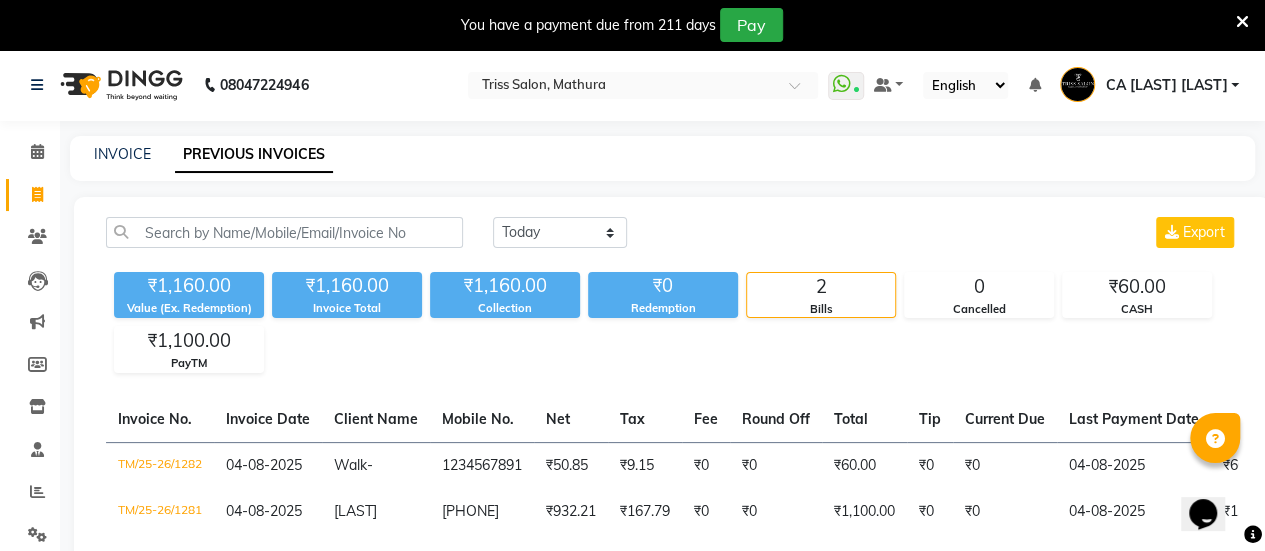 scroll, scrollTop: 0, scrollLeft: 0, axis: both 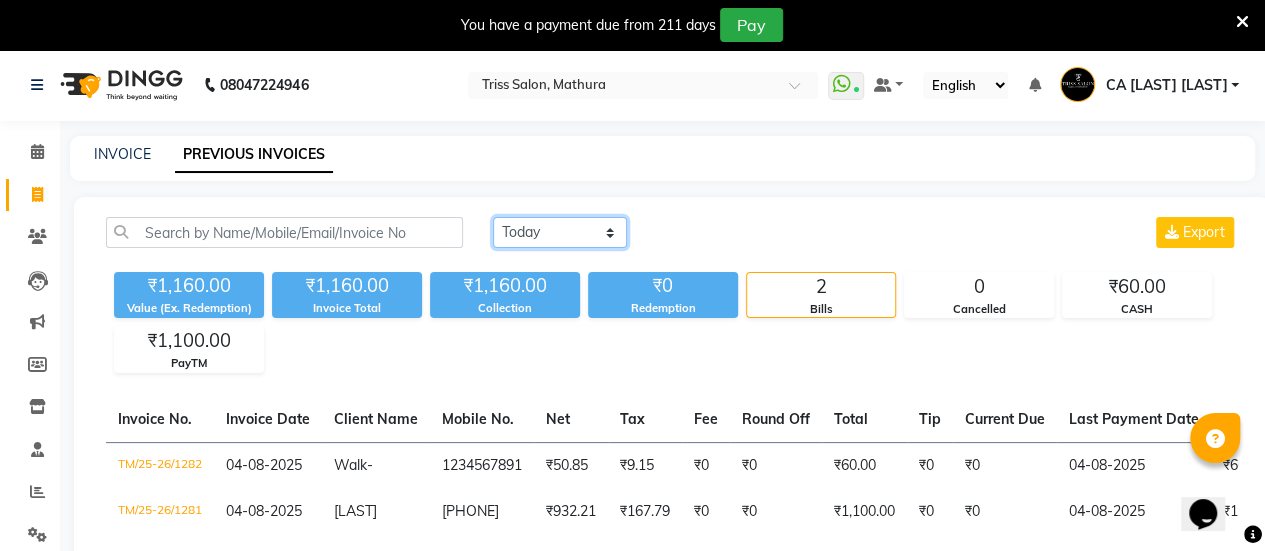 click on "Today Yesterday Custom Range" 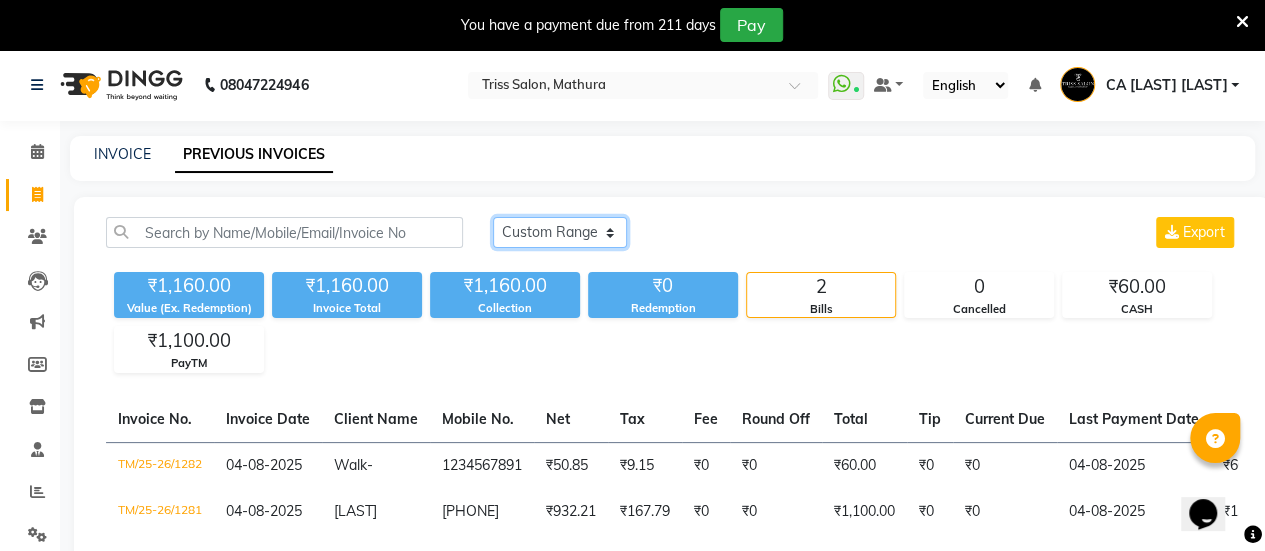click on "Today Yesterday Custom Range" 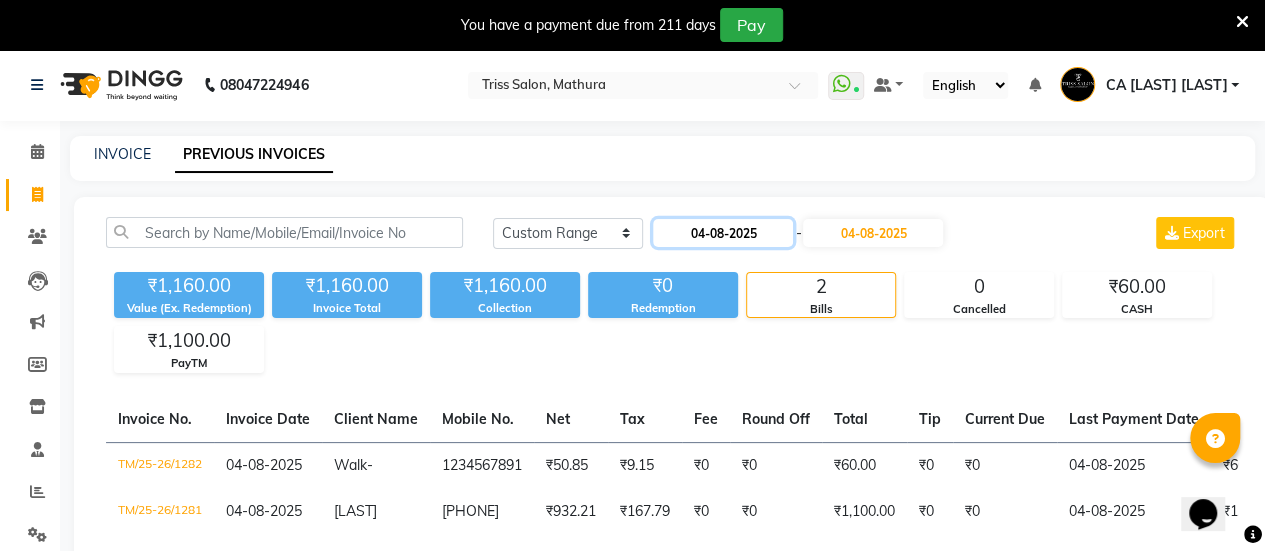 click on "04-08-2025" 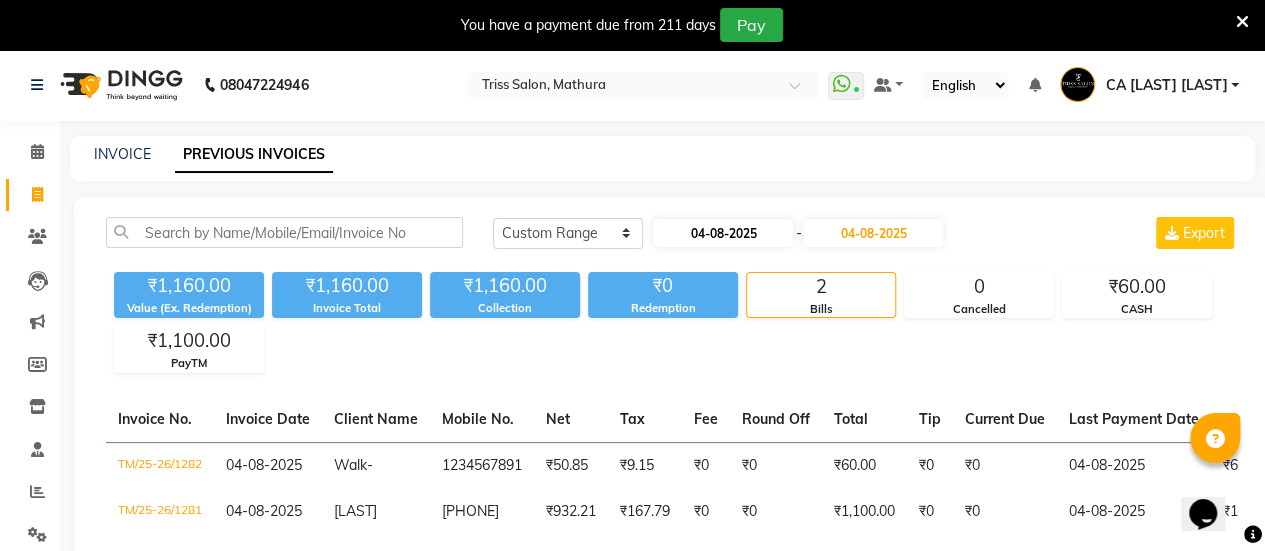 select on "8" 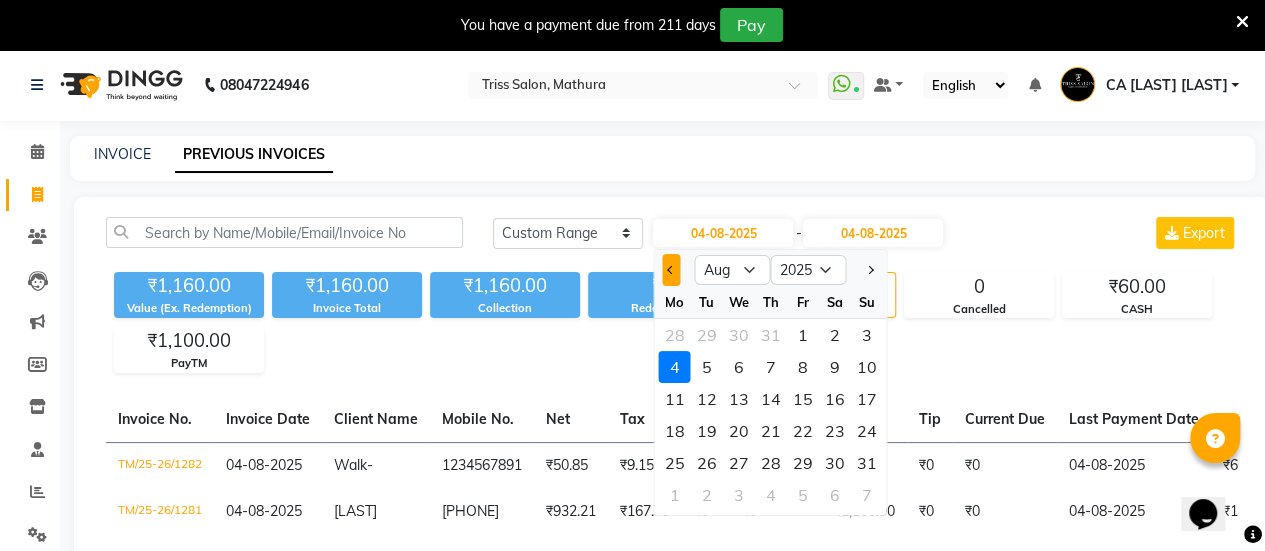 click 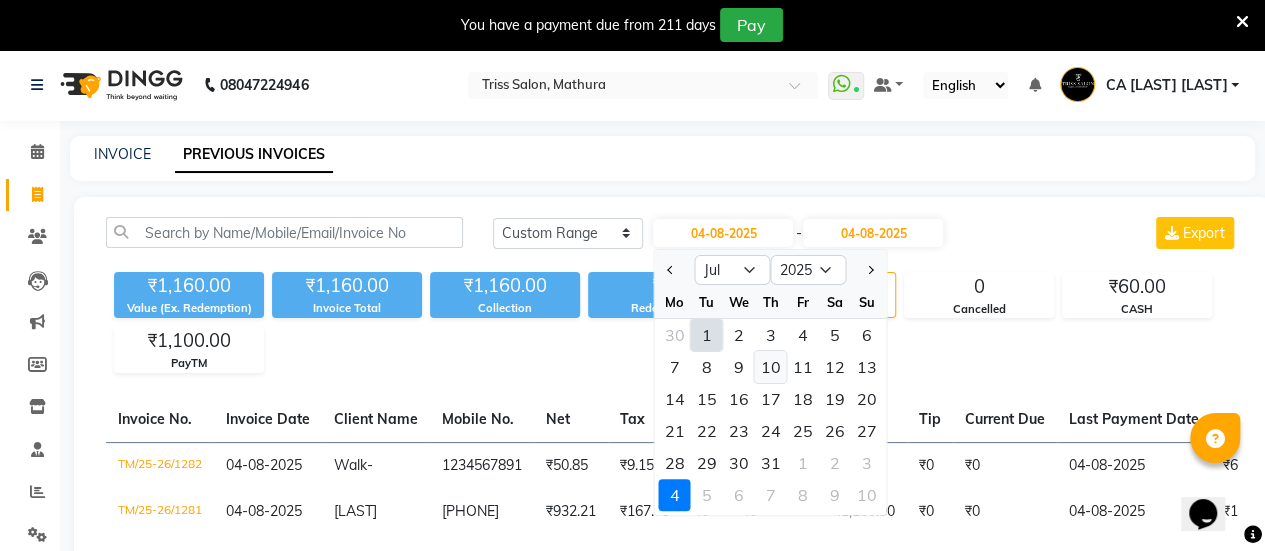 click on "10" 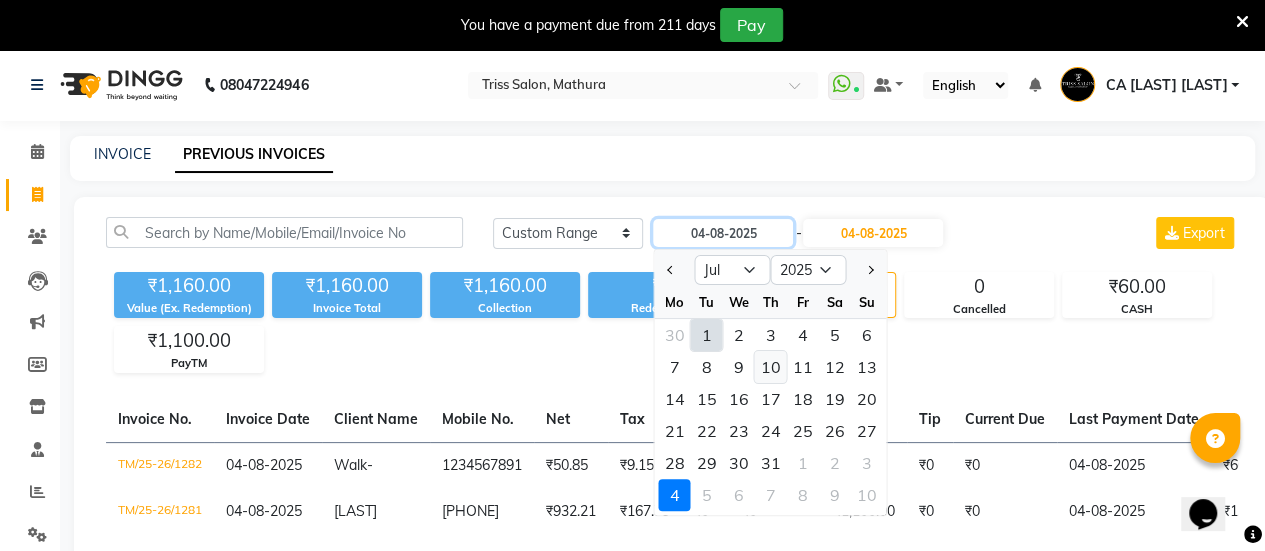 type on "10-07-2025" 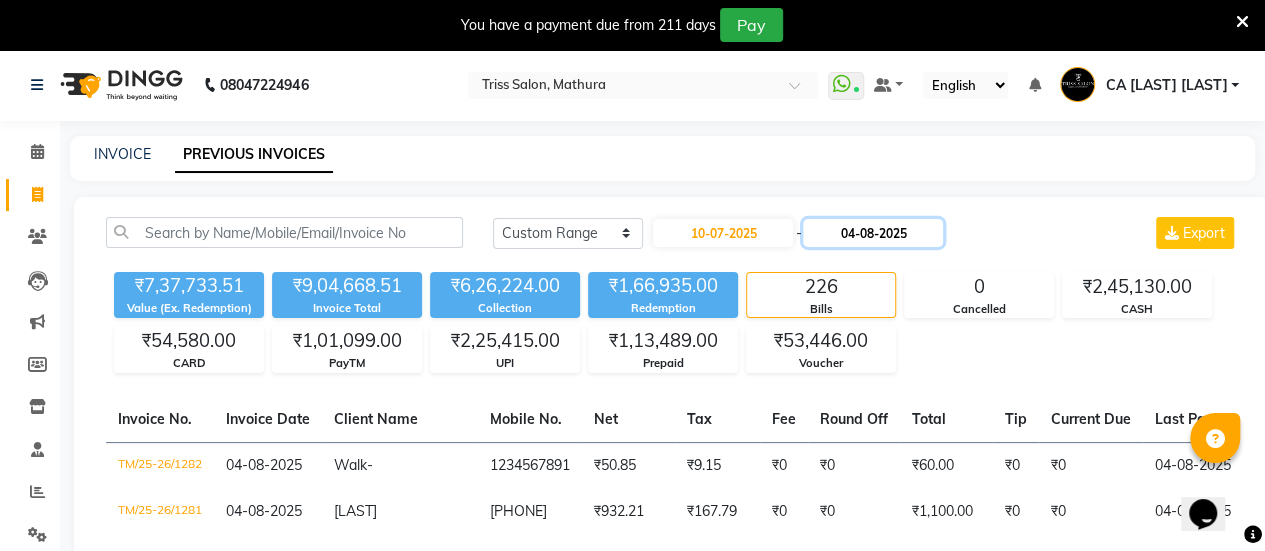 click on "04-08-2025" 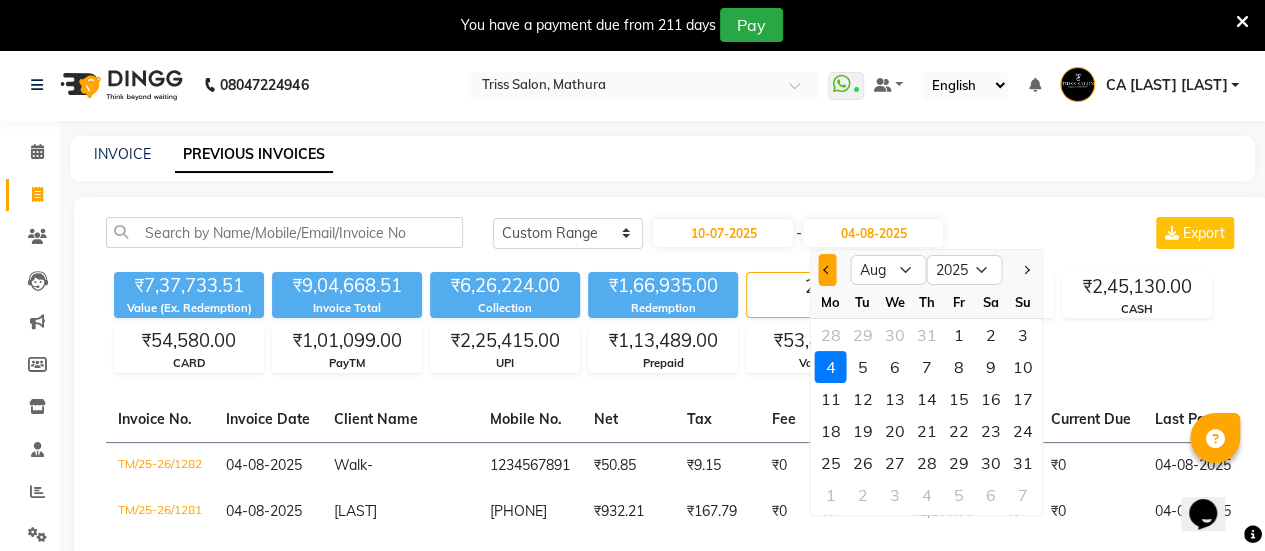 click 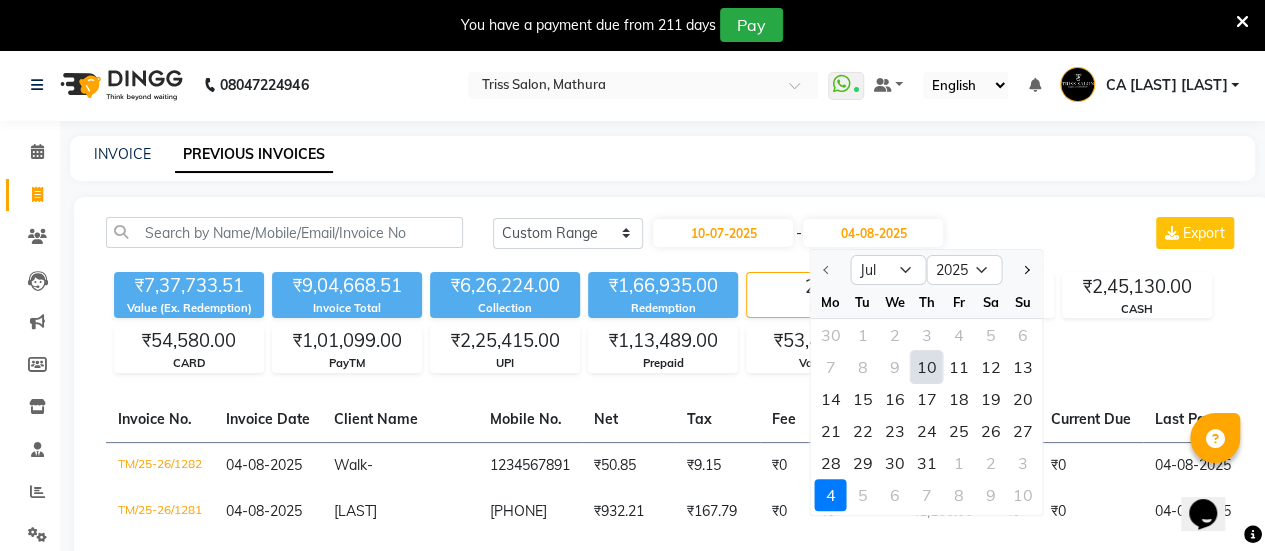 click on "10" 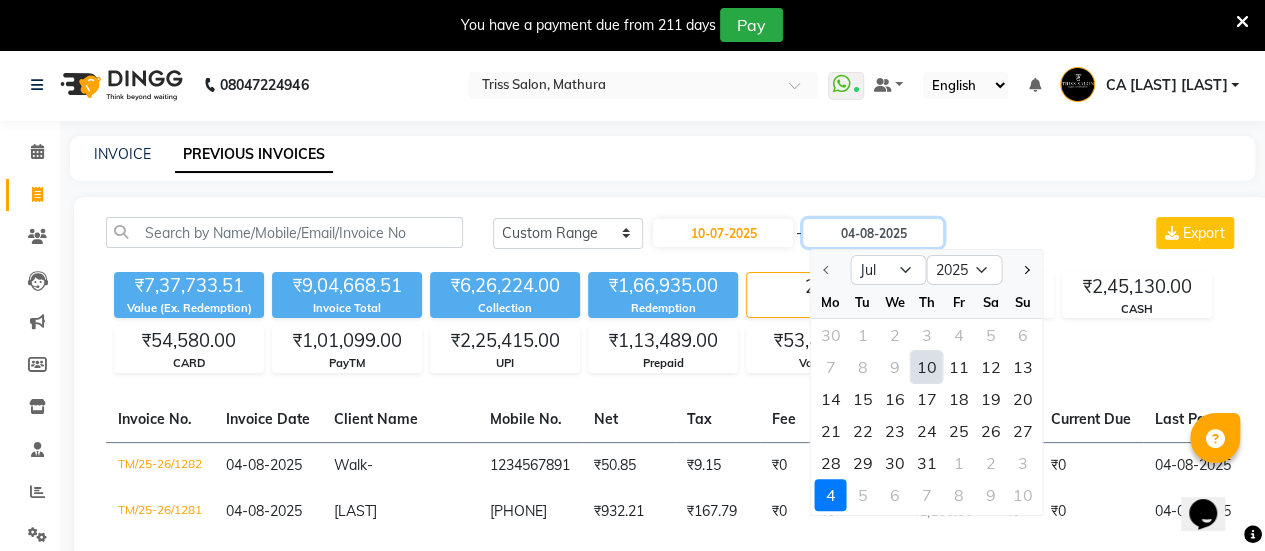 type on "10-07-2025" 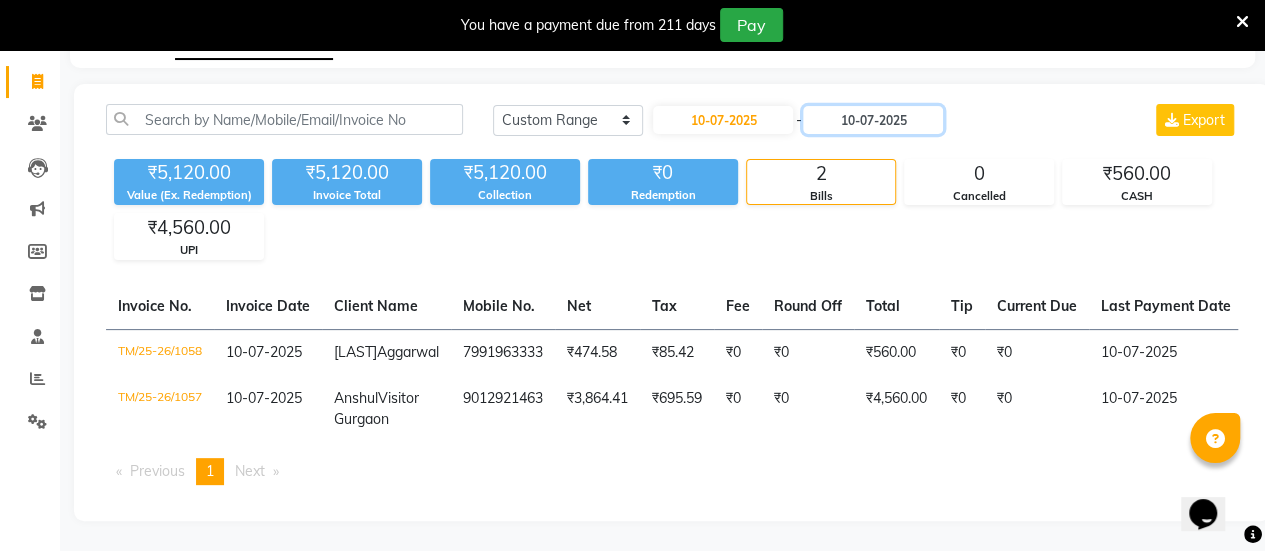 scroll, scrollTop: 150, scrollLeft: 0, axis: vertical 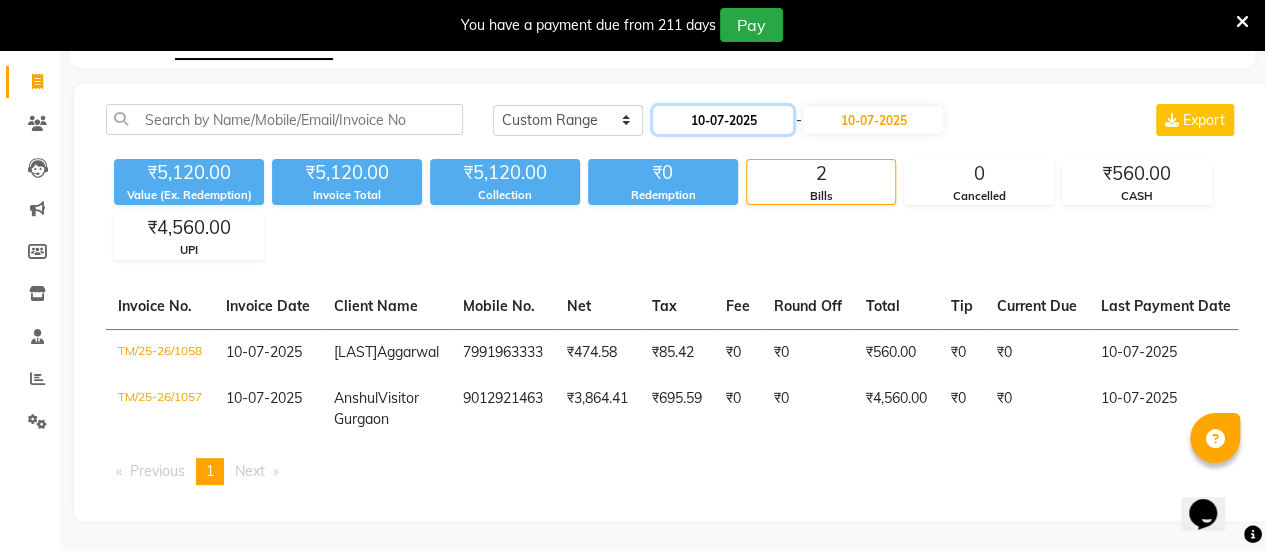 click on "10-07-2025" 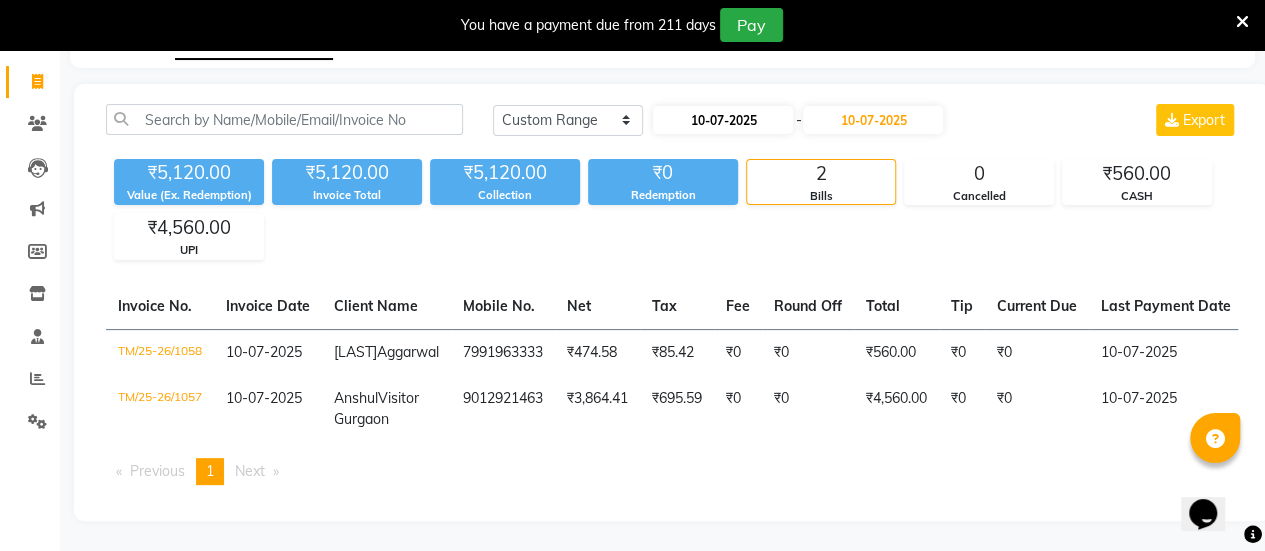select on "7" 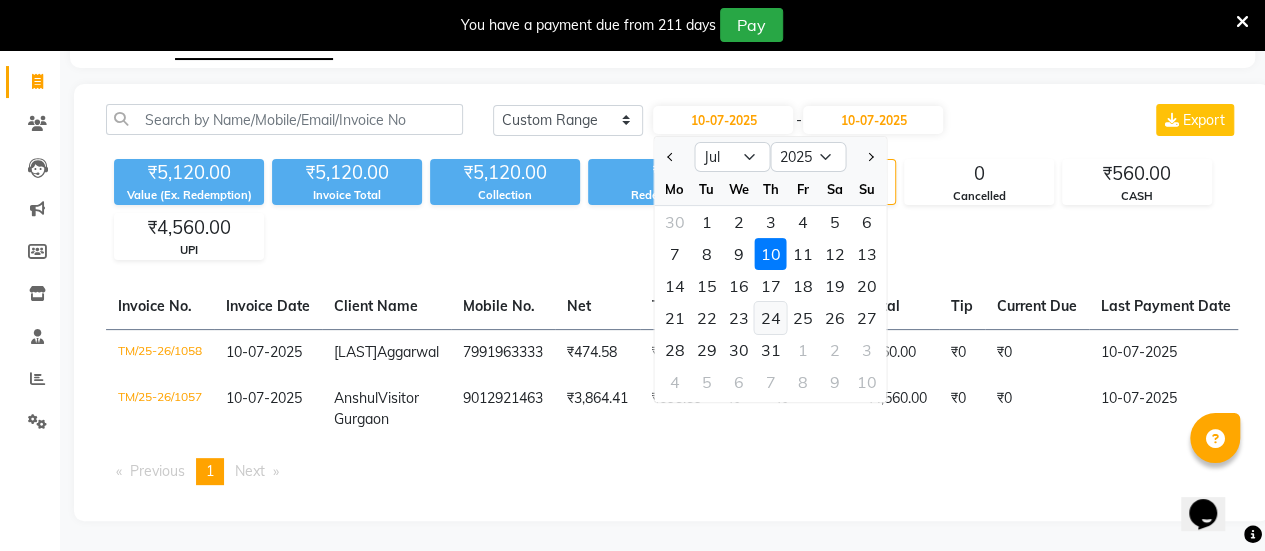 click on "24" 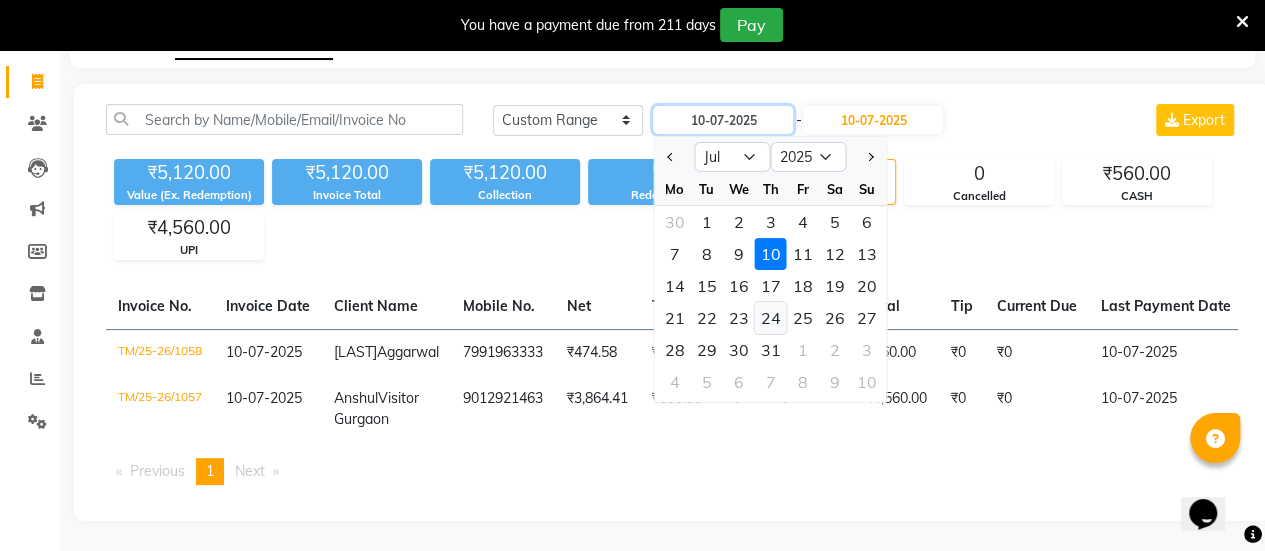 type on "24-07-2025" 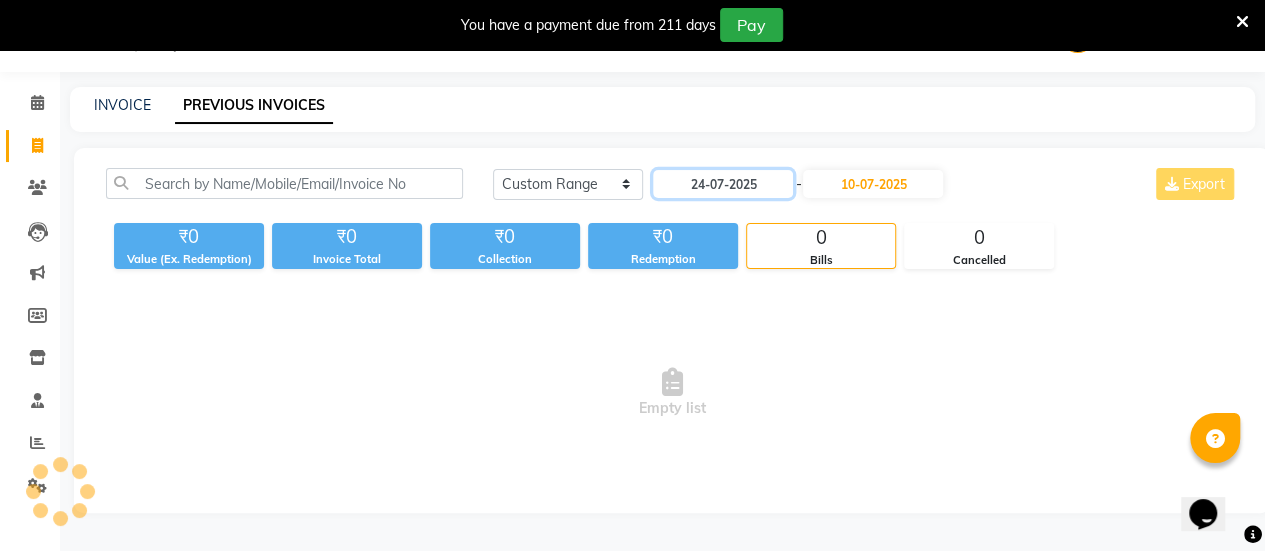 scroll, scrollTop: 49, scrollLeft: 0, axis: vertical 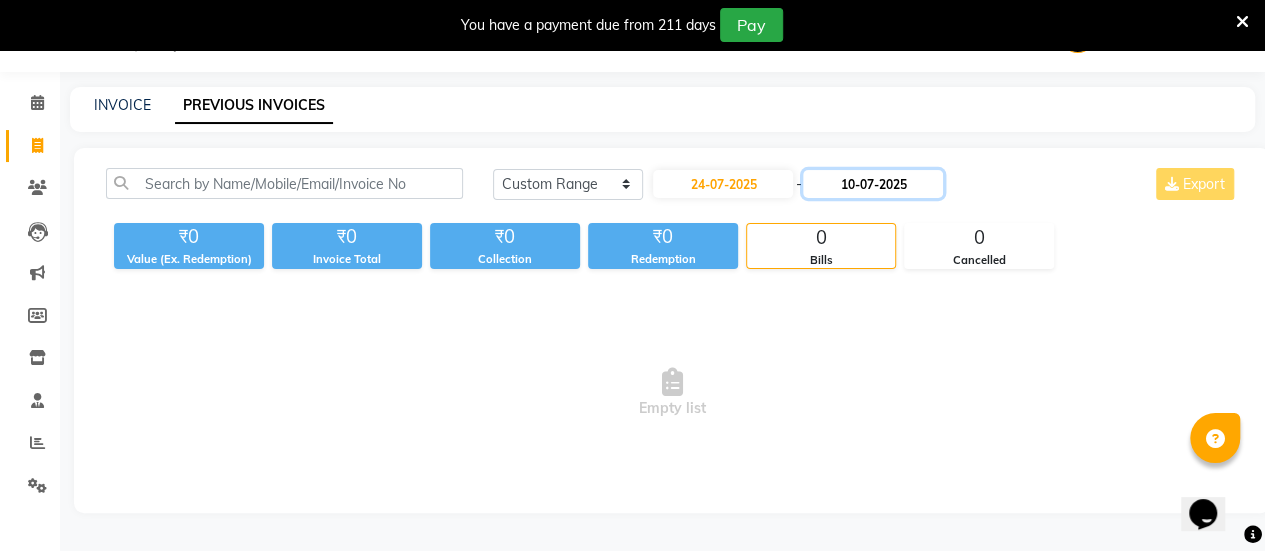 click on "10-07-2025" 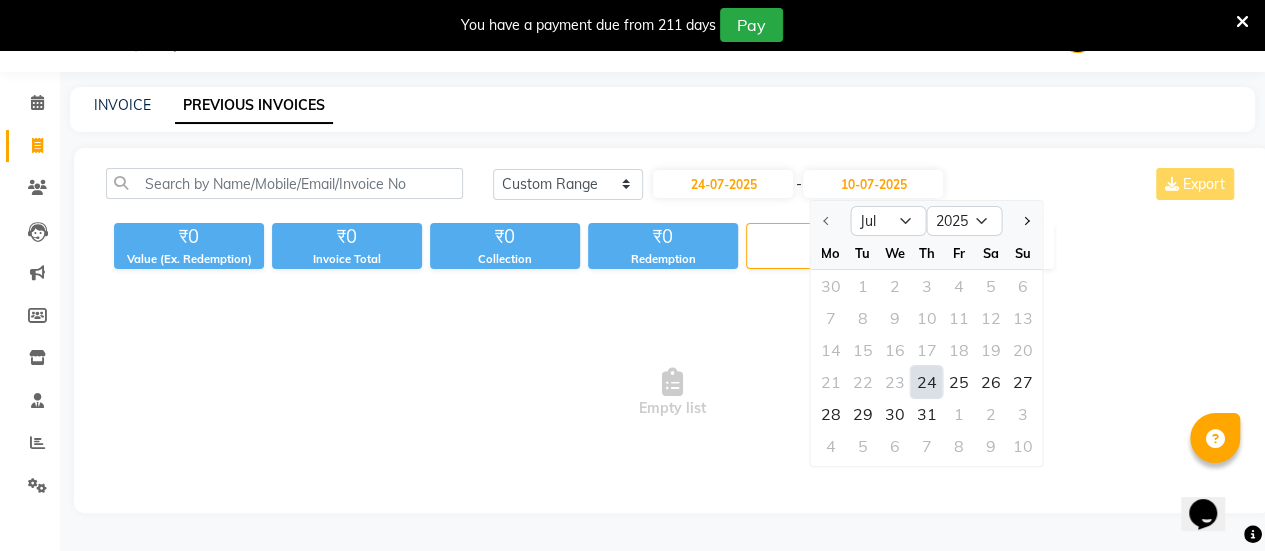 click on "24" 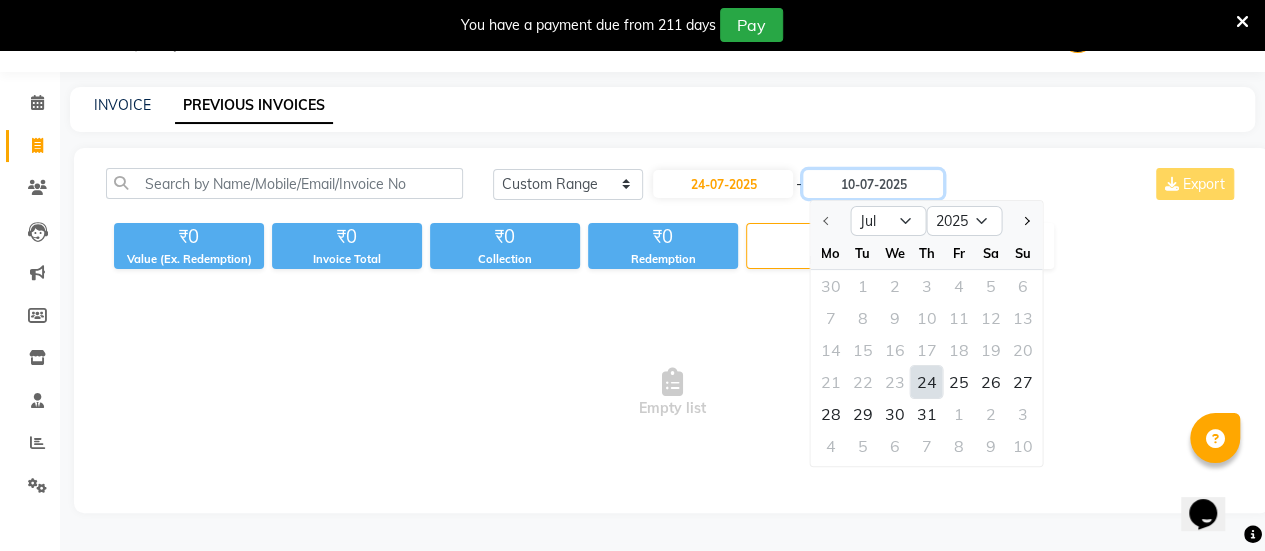 type on "24-07-2025" 